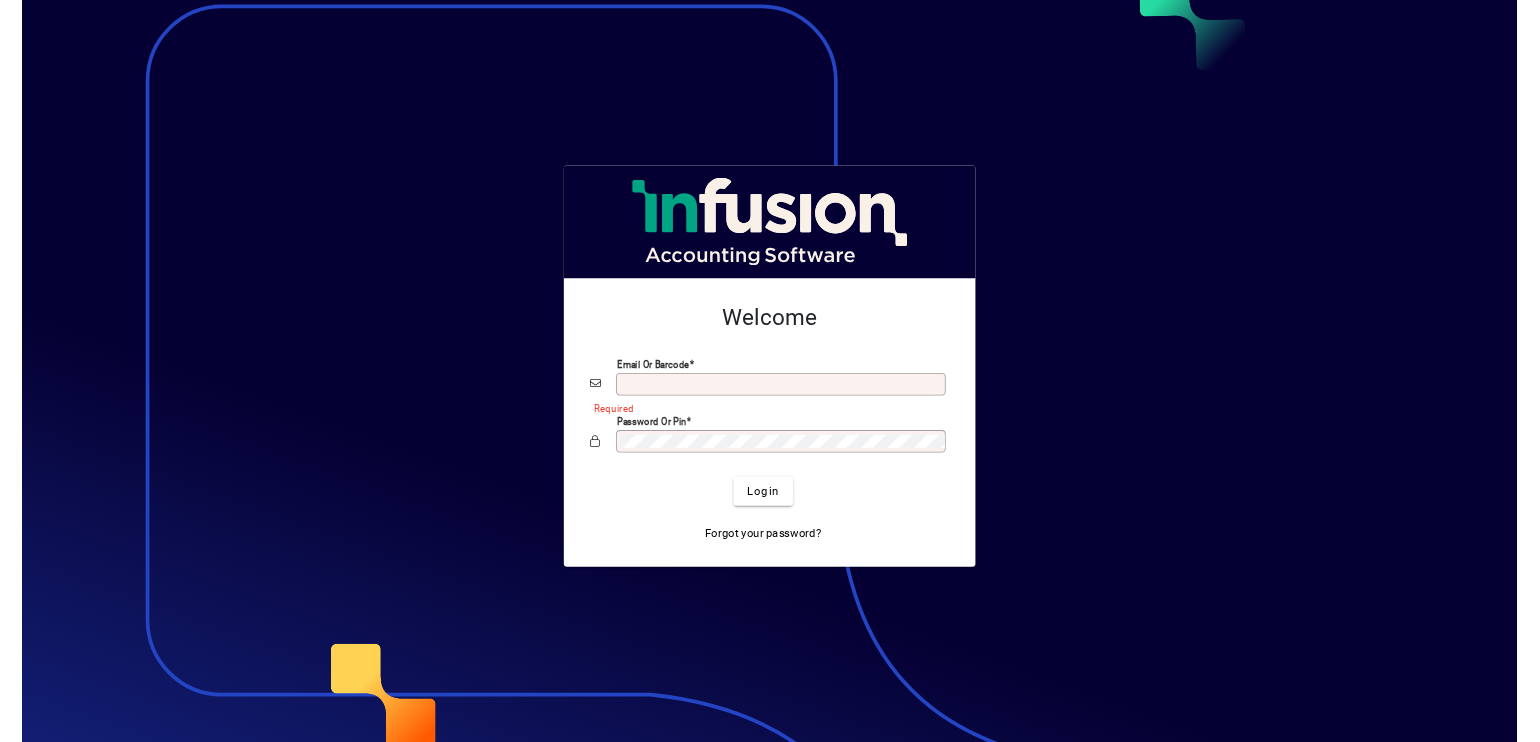 scroll, scrollTop: 0, scrollLeft: 0, axis: both 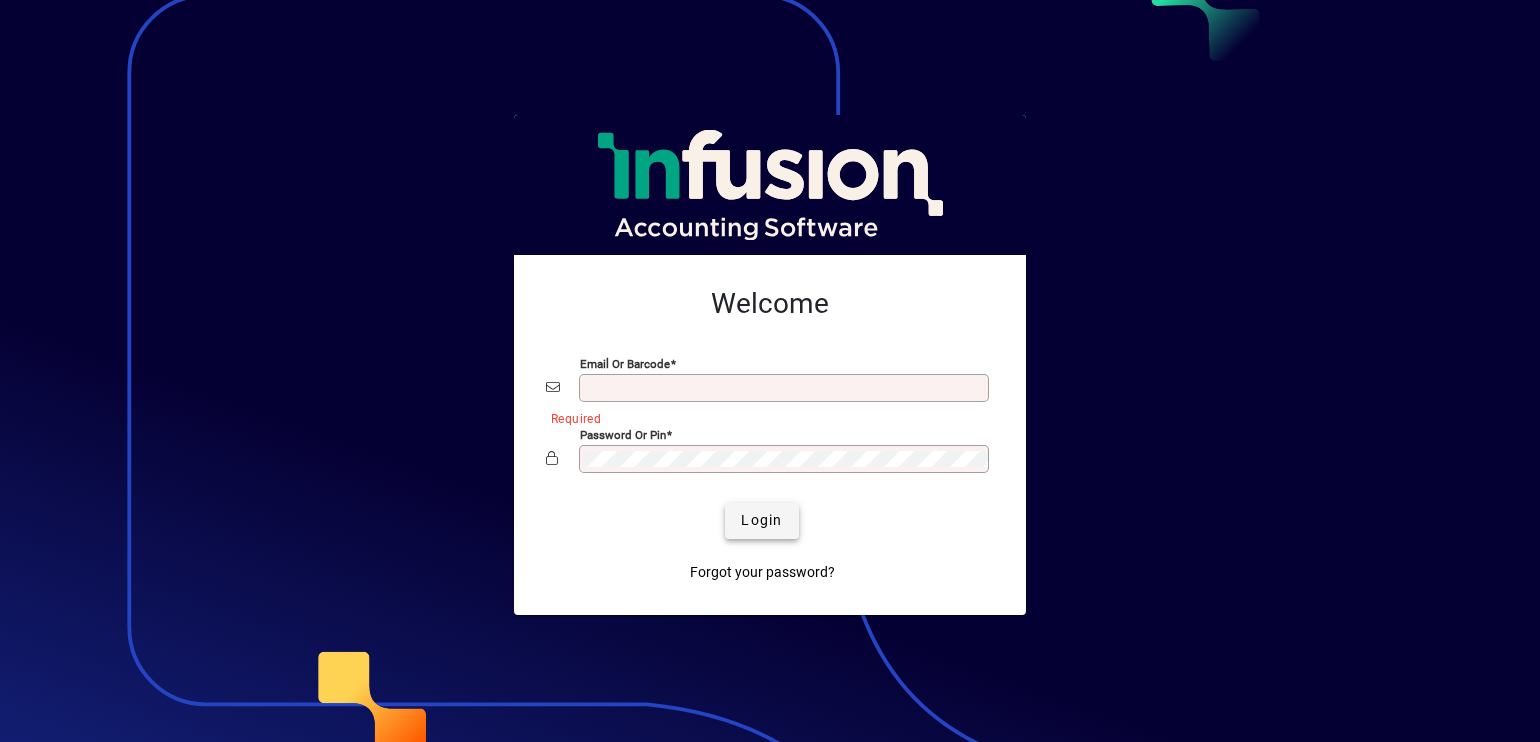 type on "**********" 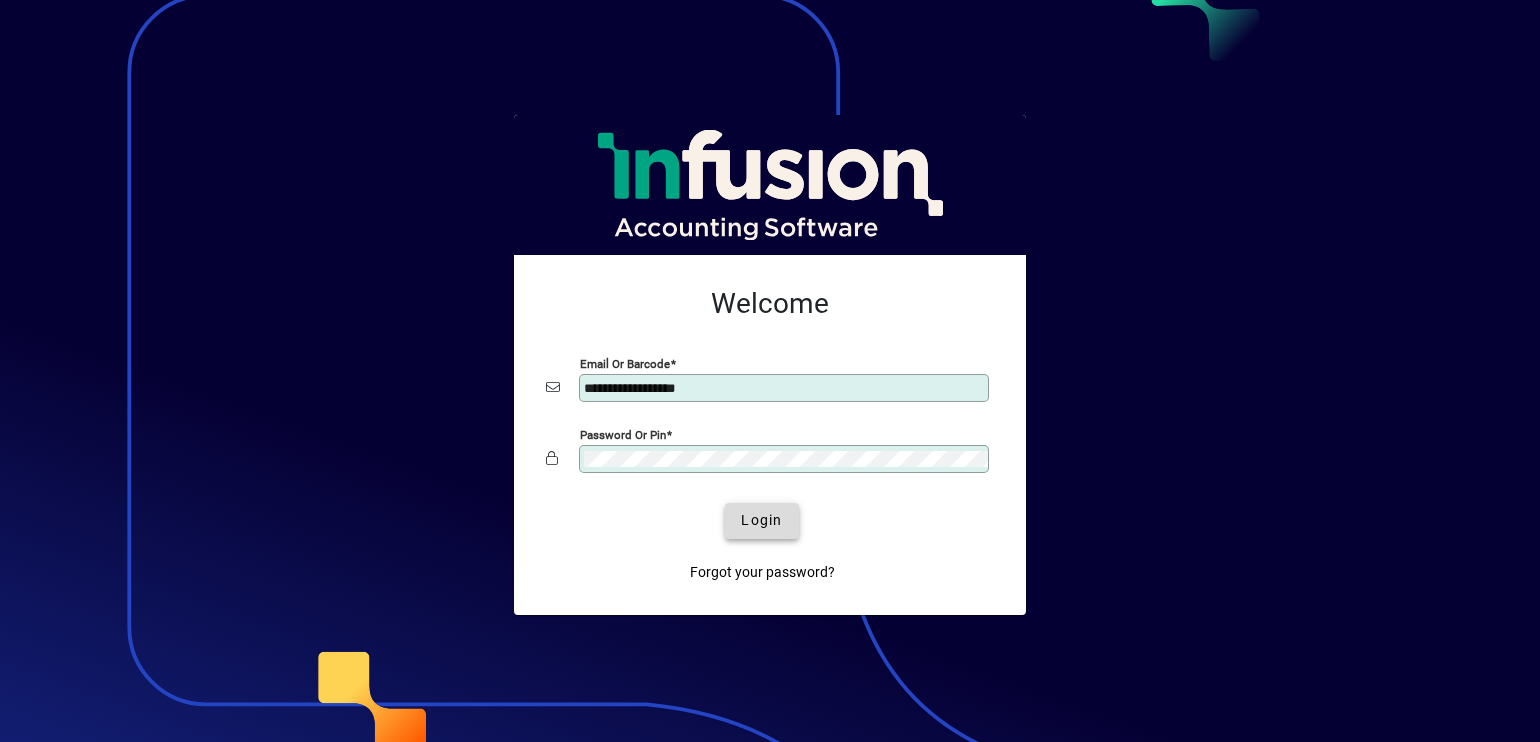 click on "Login" 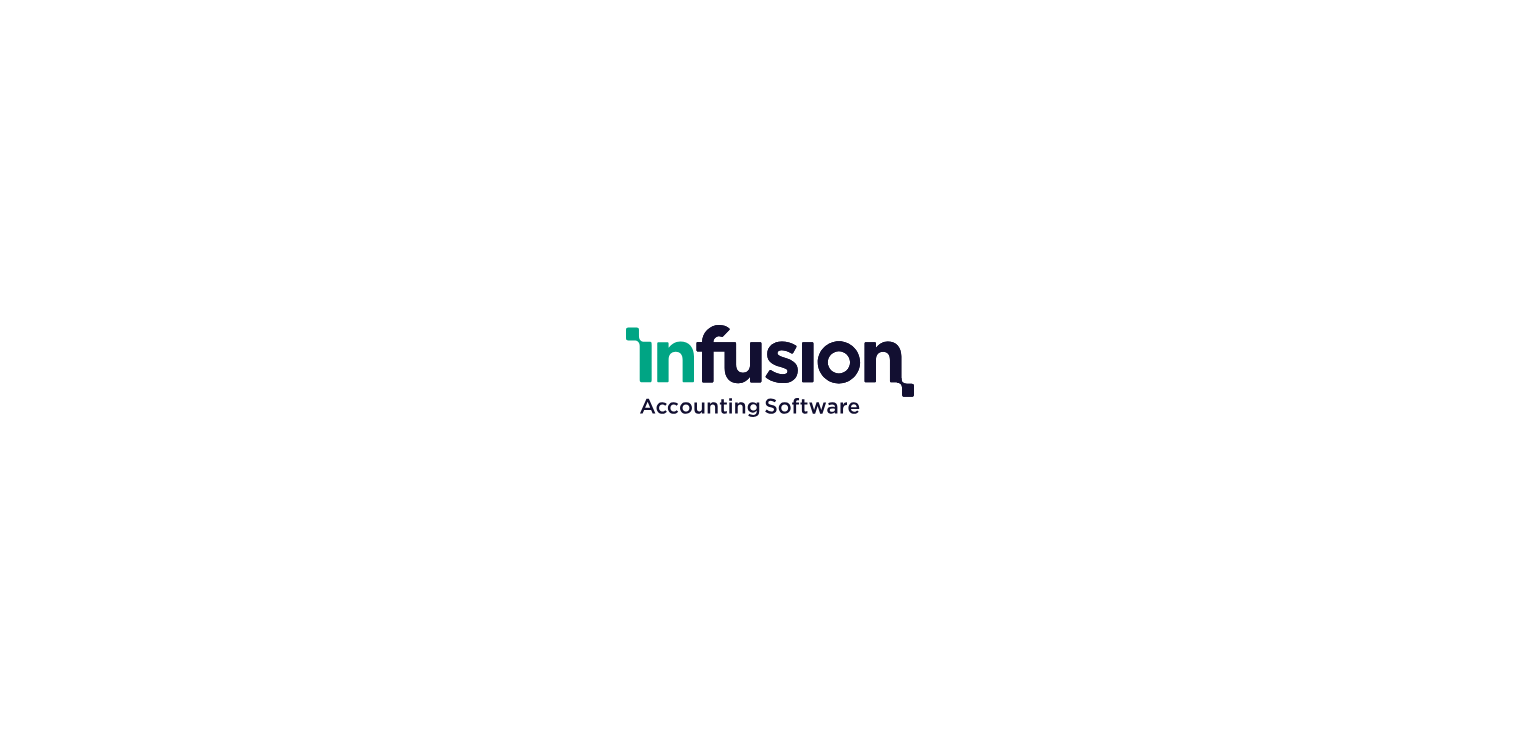 scroll, scrollTop: 0, scrollLeft: 0, axis: both 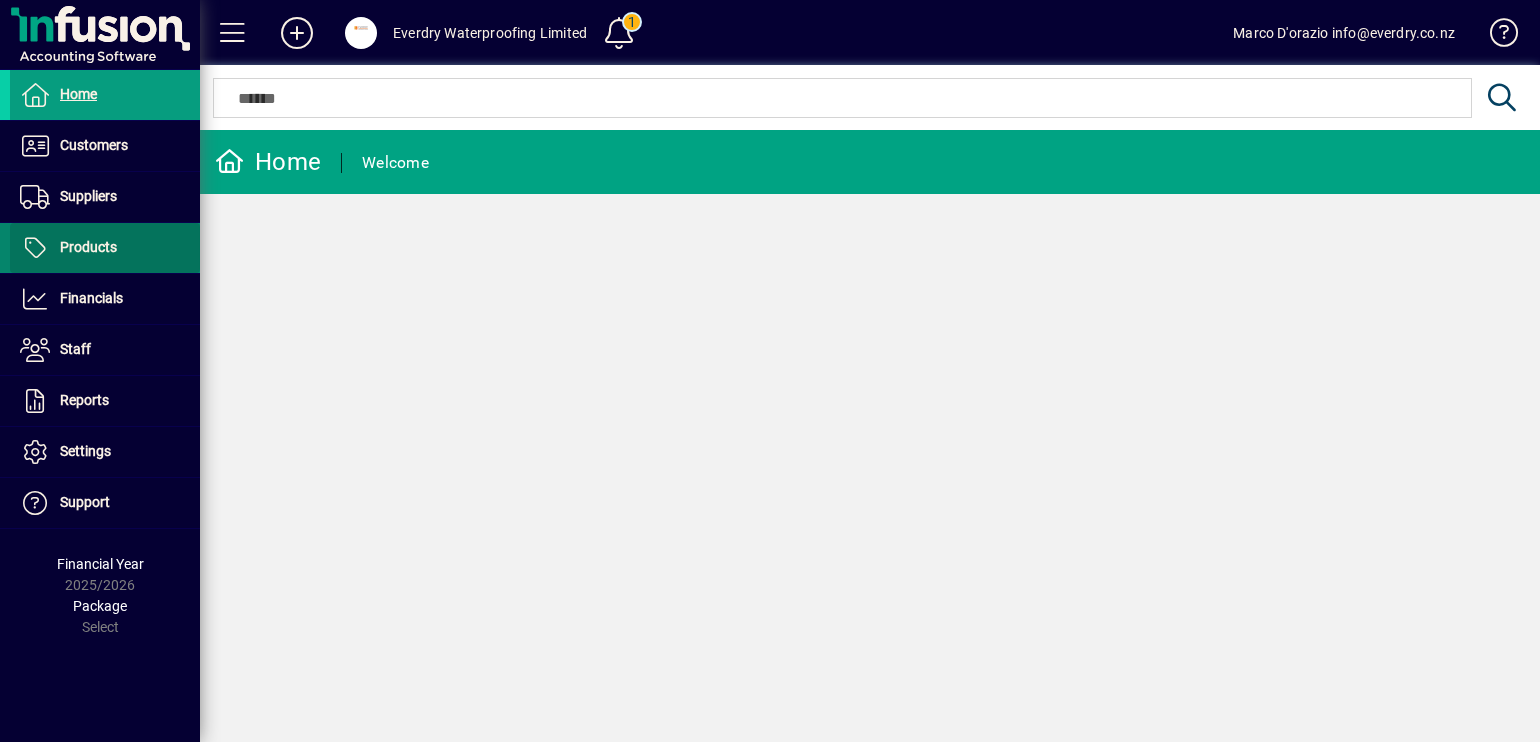 click at bounding box center (105, 248) 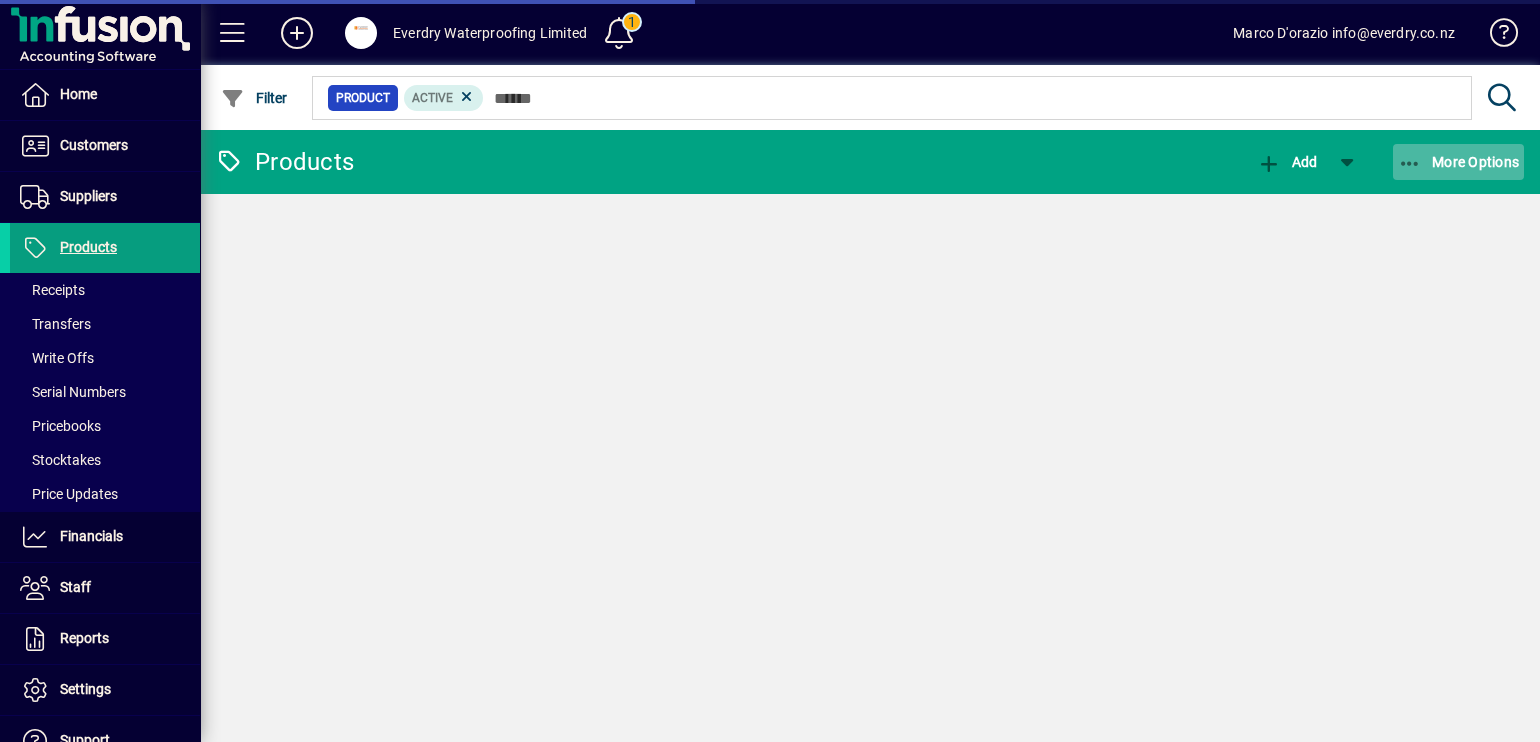 click on "More Options" 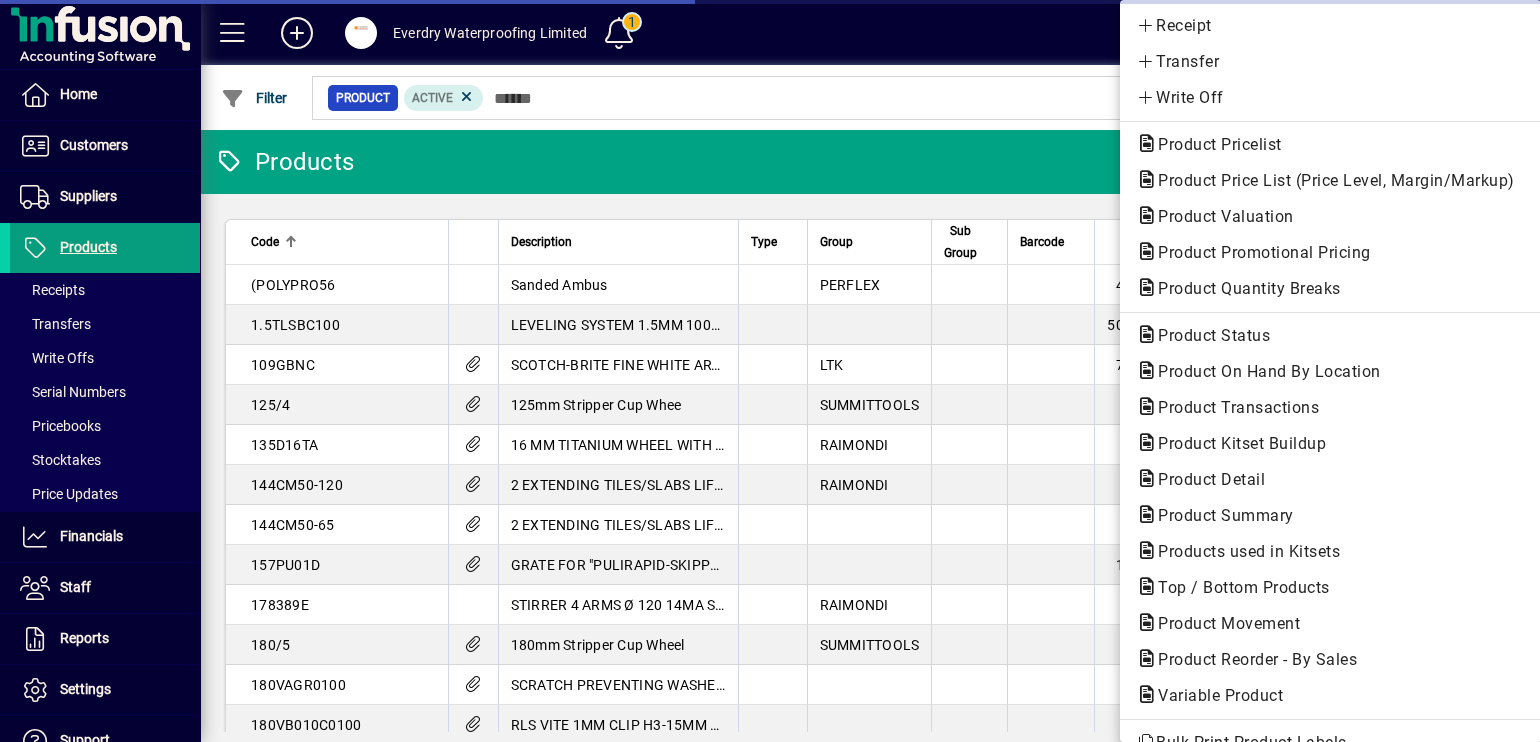 click on "Receipt   Transfer   Write Off   Product Pricelist   Product Price List (Price Level, Margin/Markup)   Product Valuation   Product Promotional Pricing   Product Quantity Breaks   Product Status   Product On Hand By Location   Product Transactions   Product Kitset Buildup   Product Detail   Product Summary   Products used in Kitsets   Top / Bottom Products   Product Movement   Product Reorder - By Sales   Variable Product   Bulk Print Product Labels   Export   Import" at bounding box center [1330, 371] 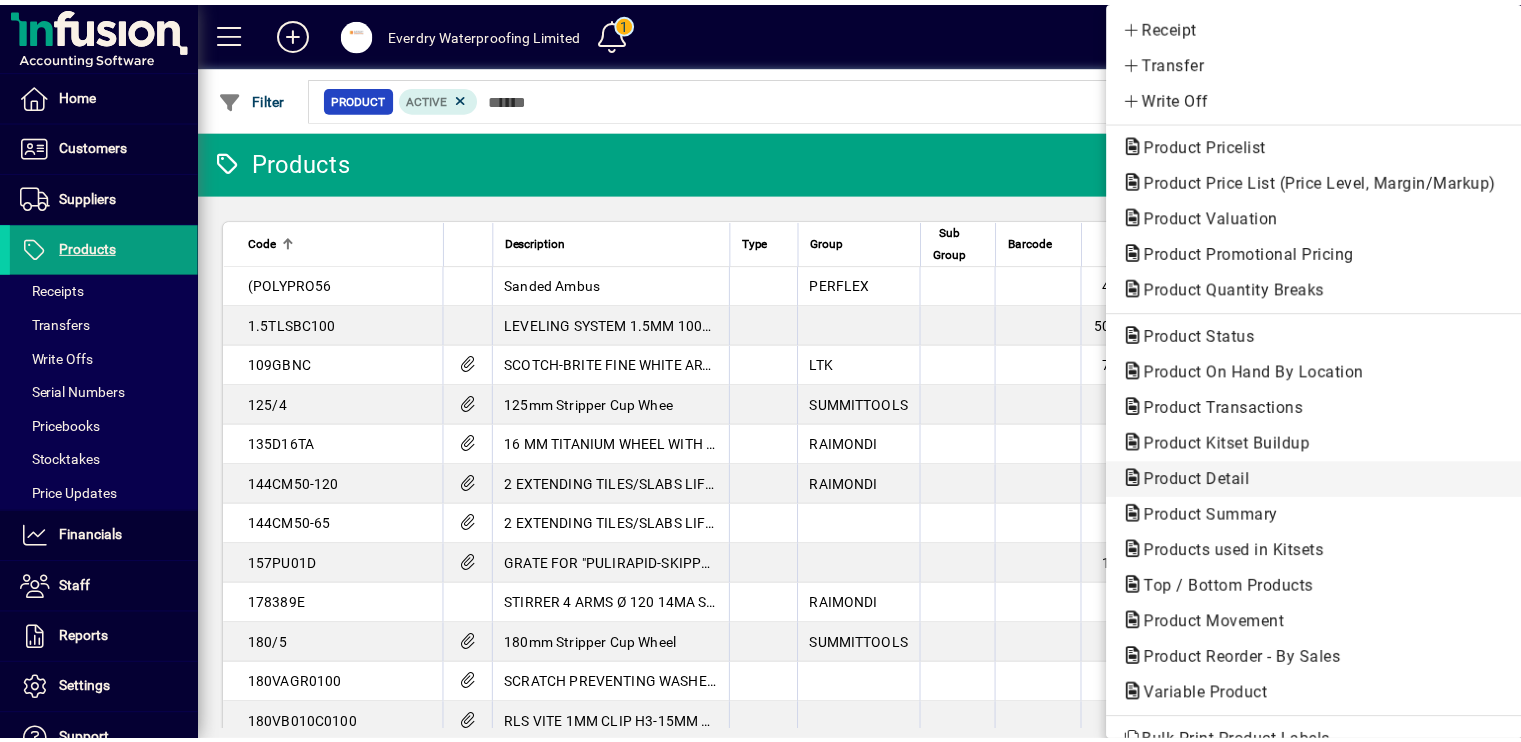 scroll, scrollTop: 108, scrollLeft: 0, axis: vertical 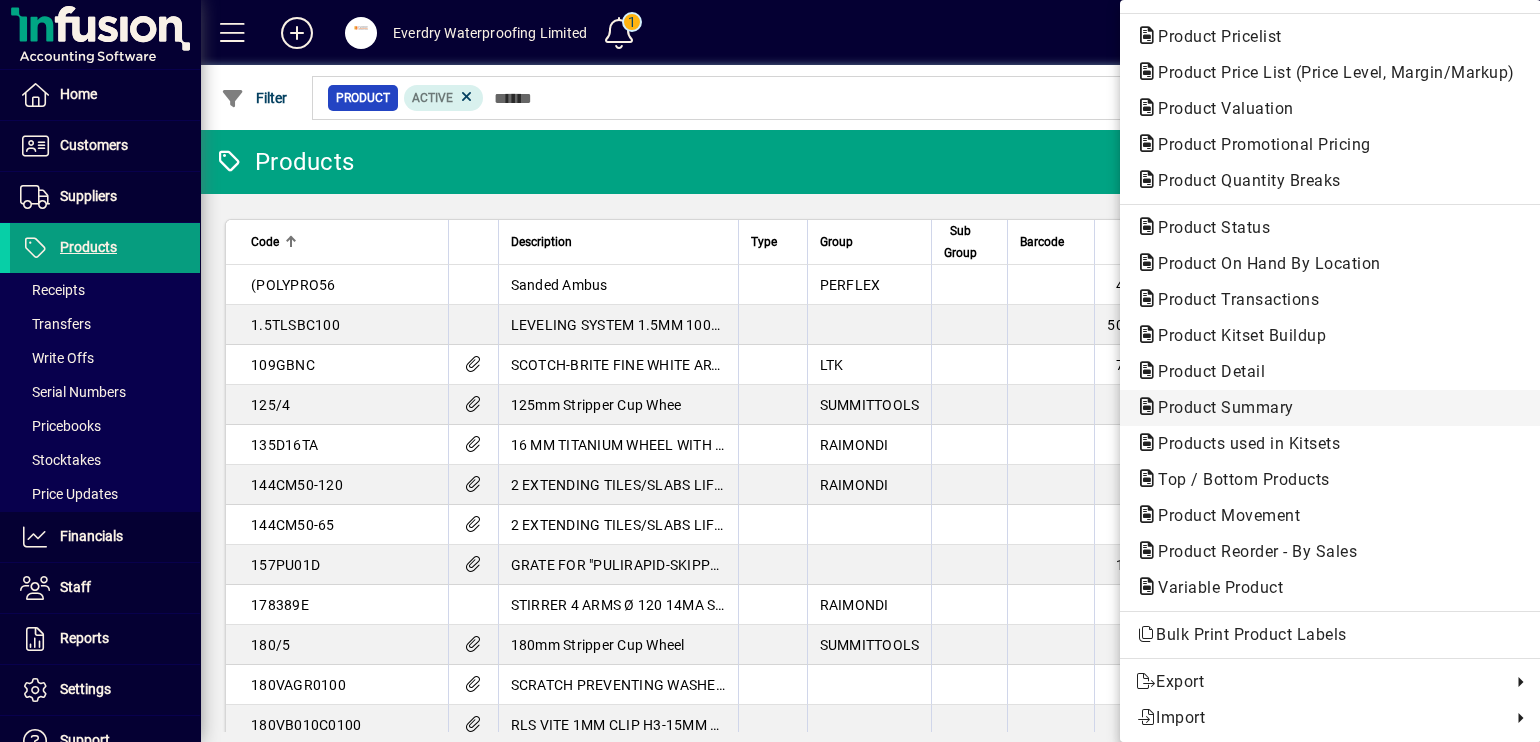 click on "Product Summary" at bounding box center (1330, 444) 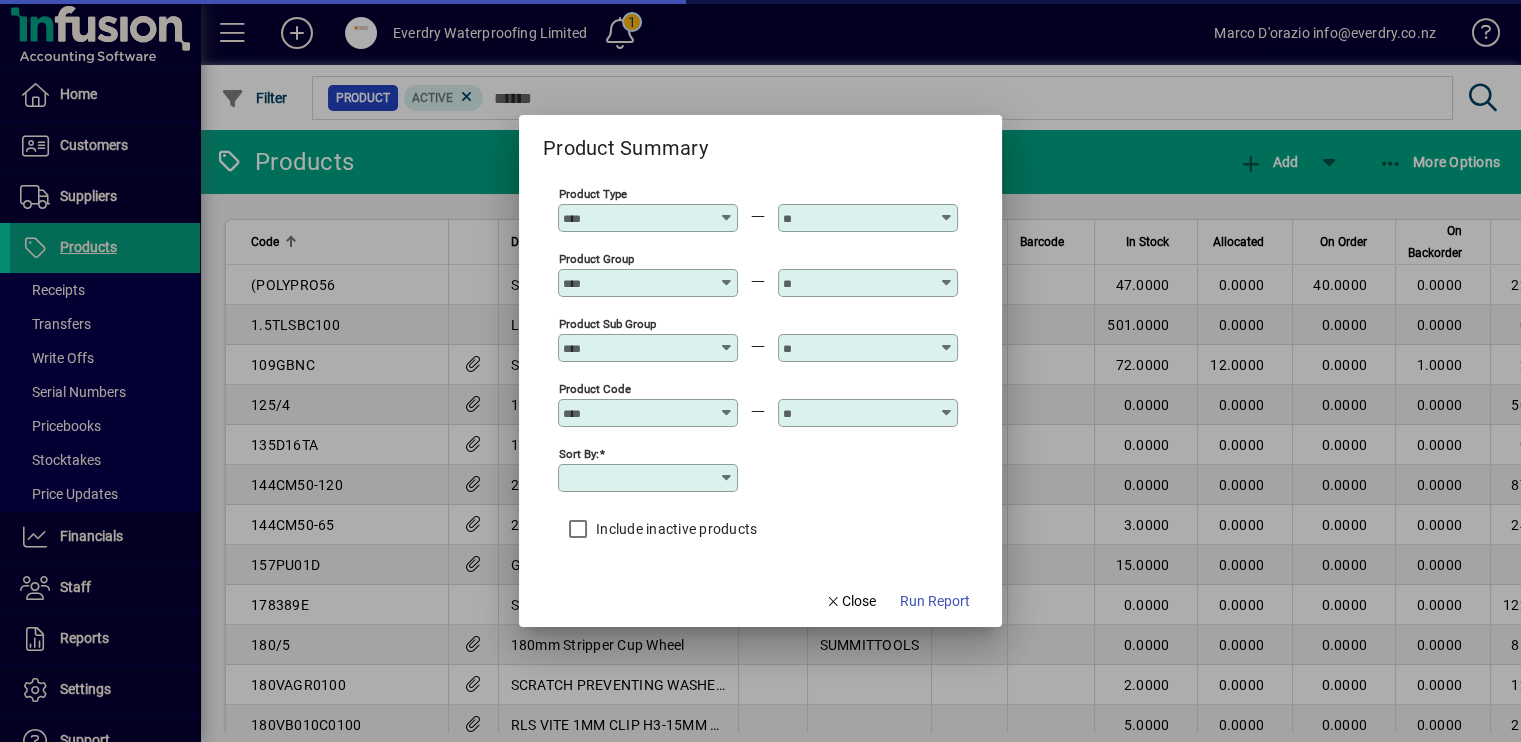 type on "**********" 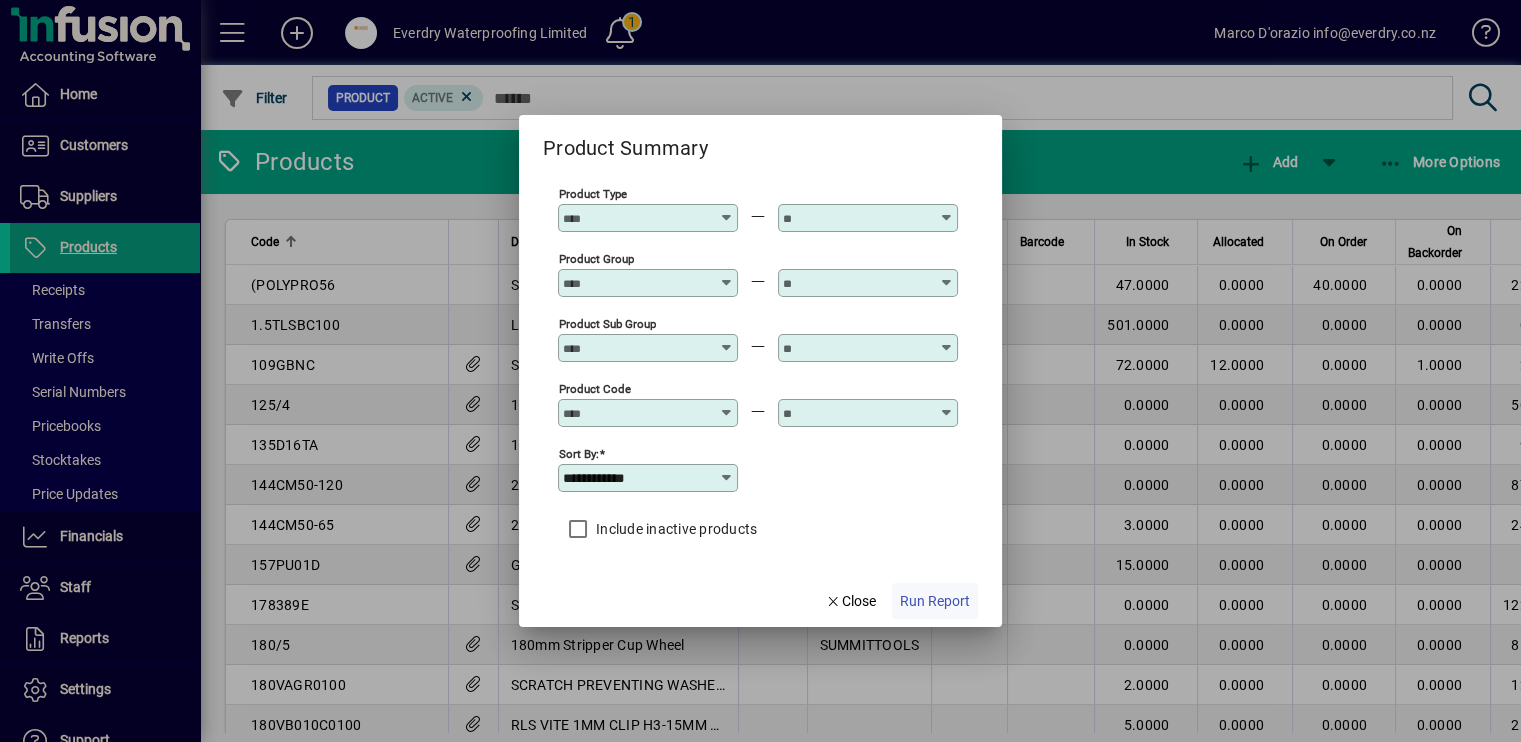 click on "Run Report" 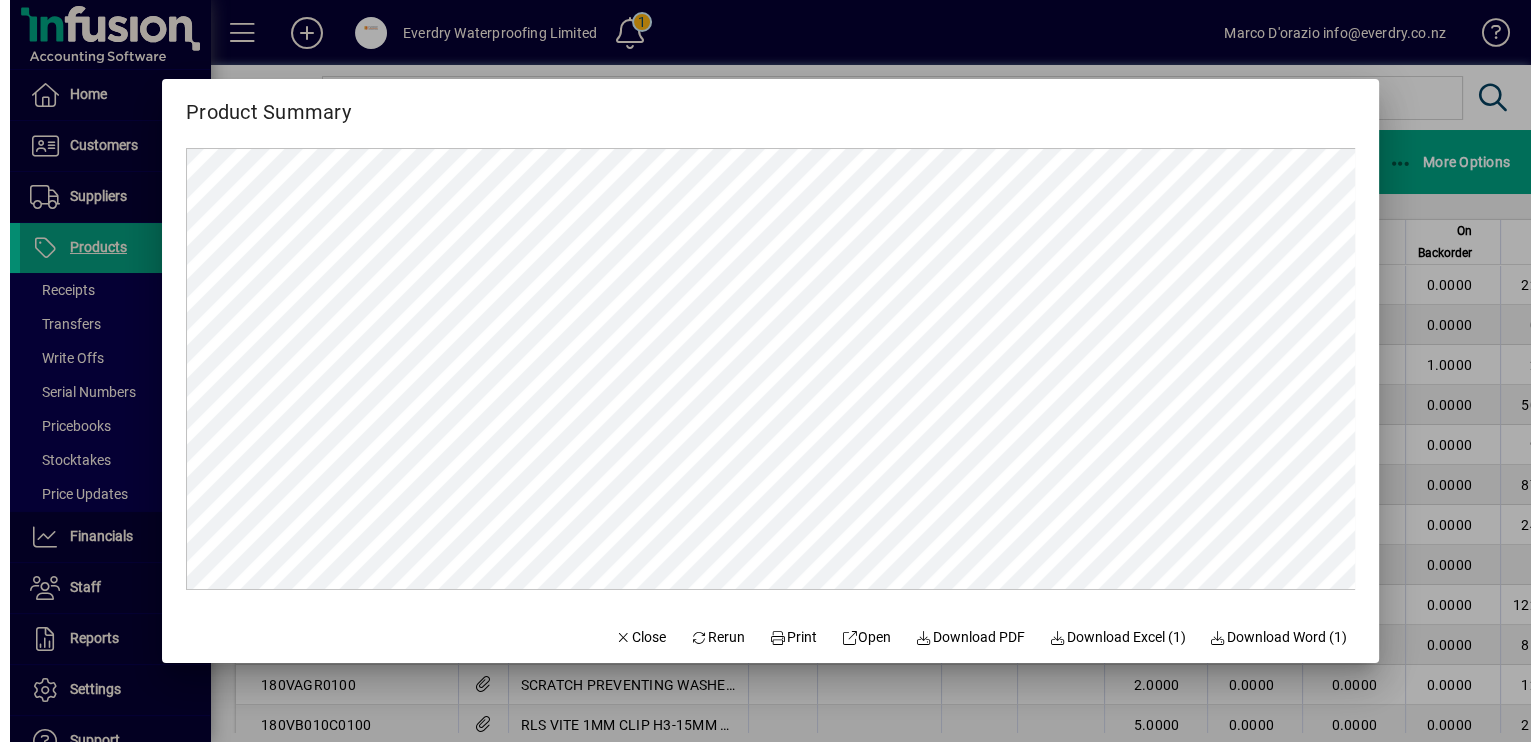 scroll, scrollTop: 0, scrollLeft: 0, axis: both 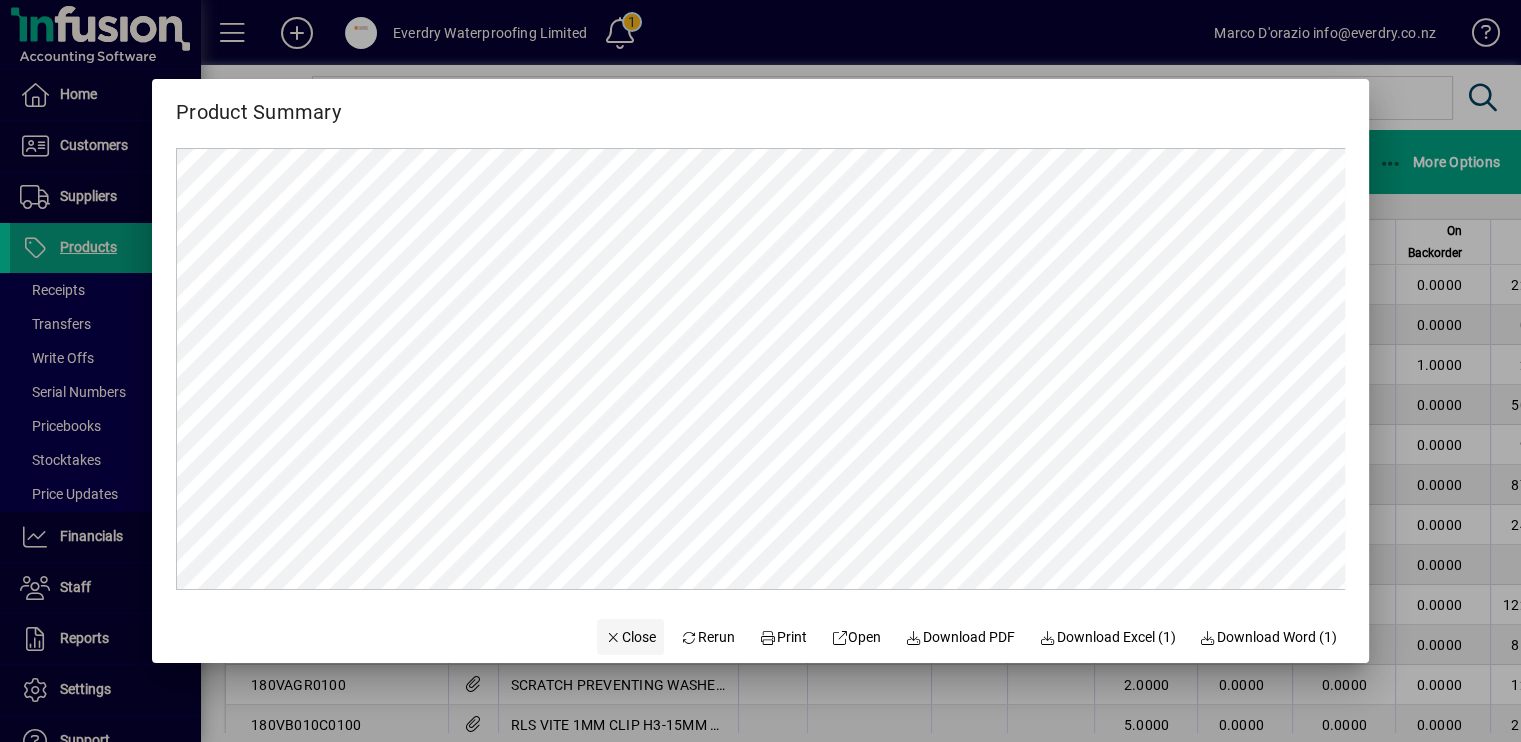 click 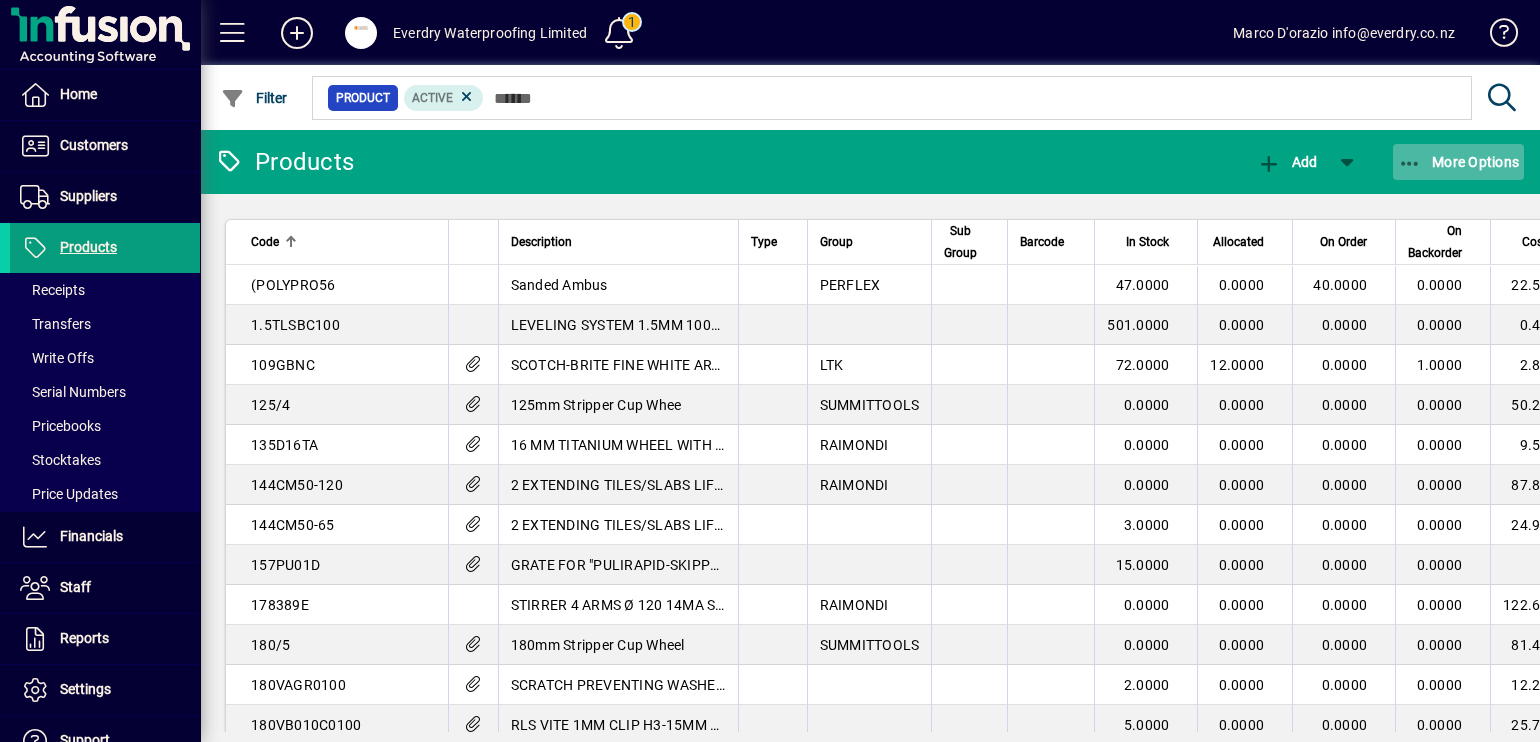 click on "More Options" 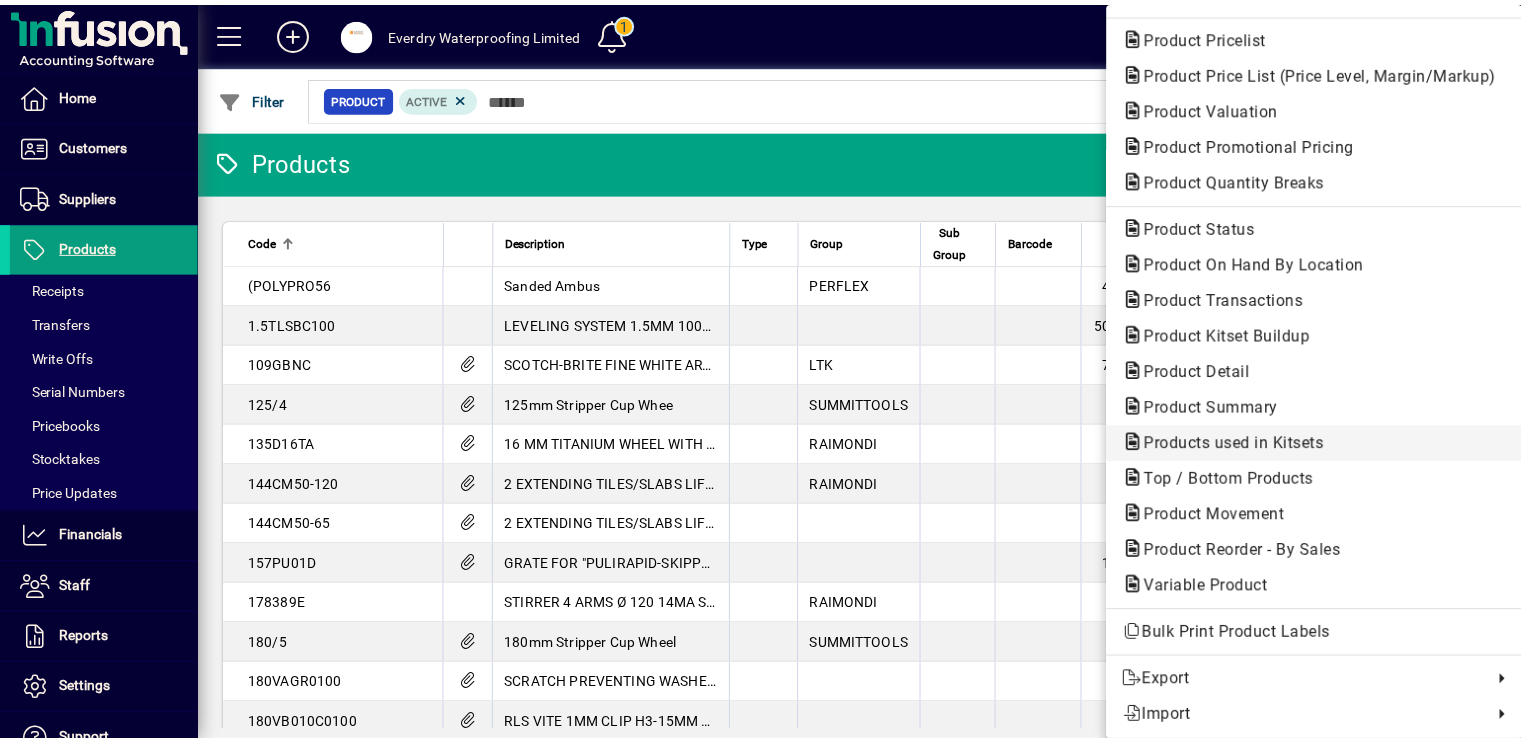 scroll, scrollTop: 0, scrollLeft: 0, axis: both 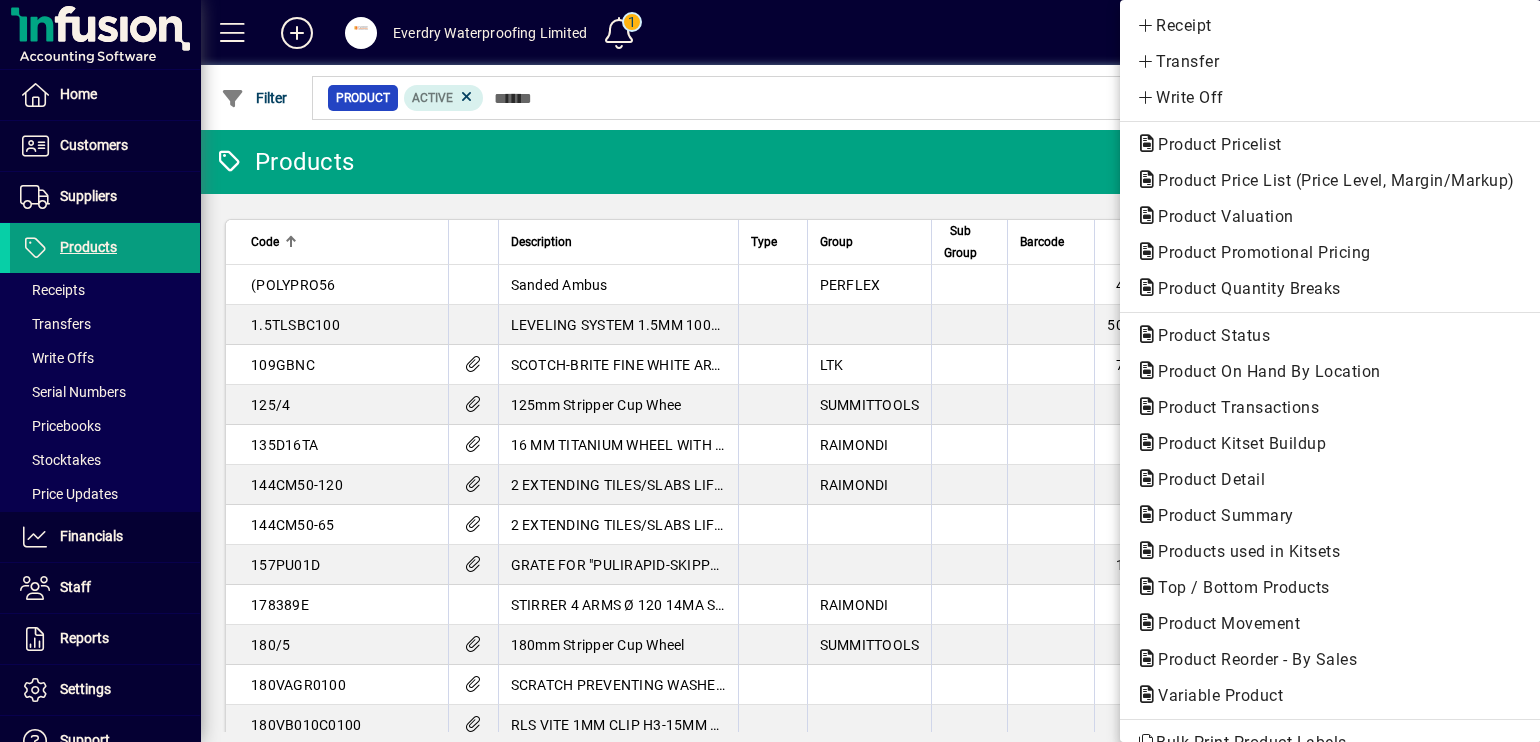 click at bounding box center (770, 371) 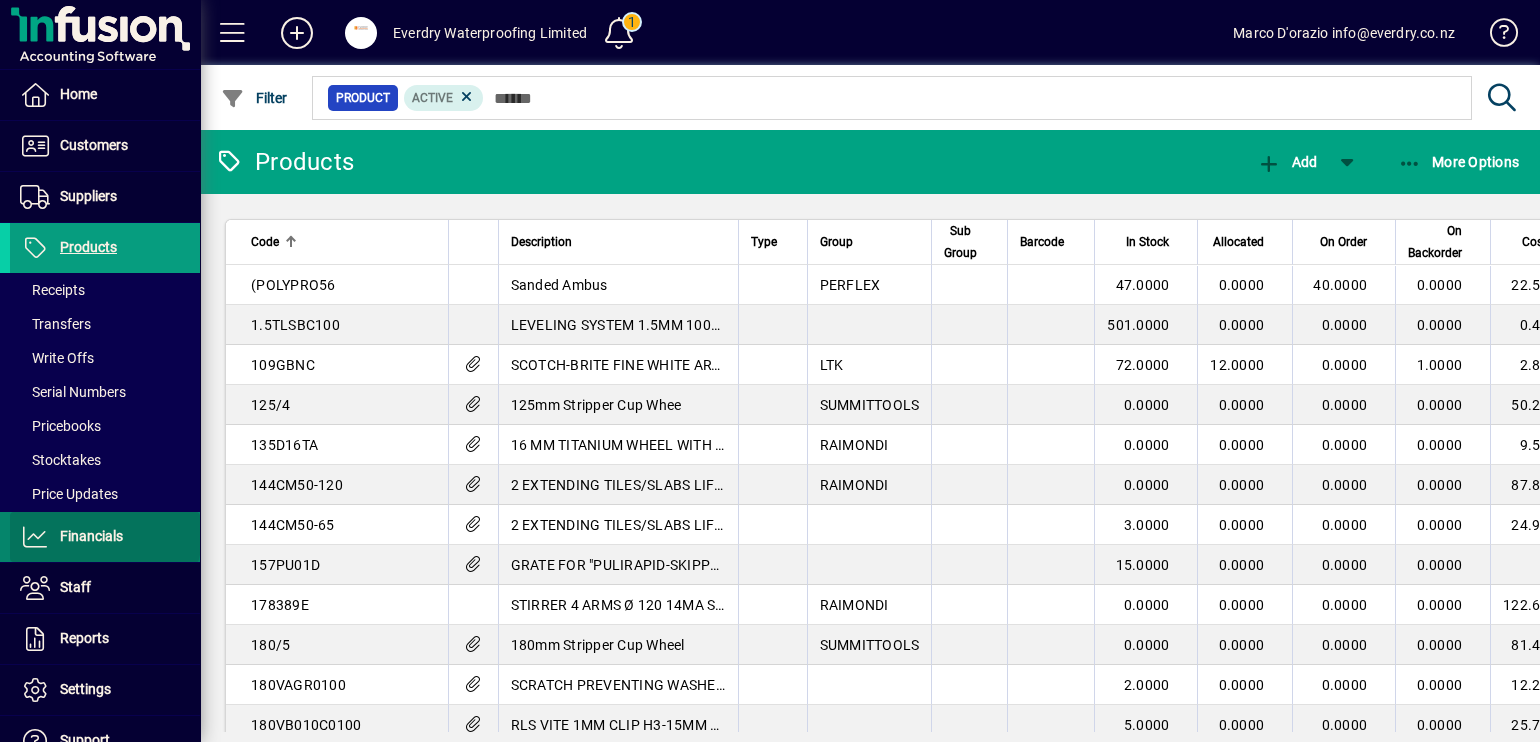 click on "Financials" at bounding box center (91, 536) 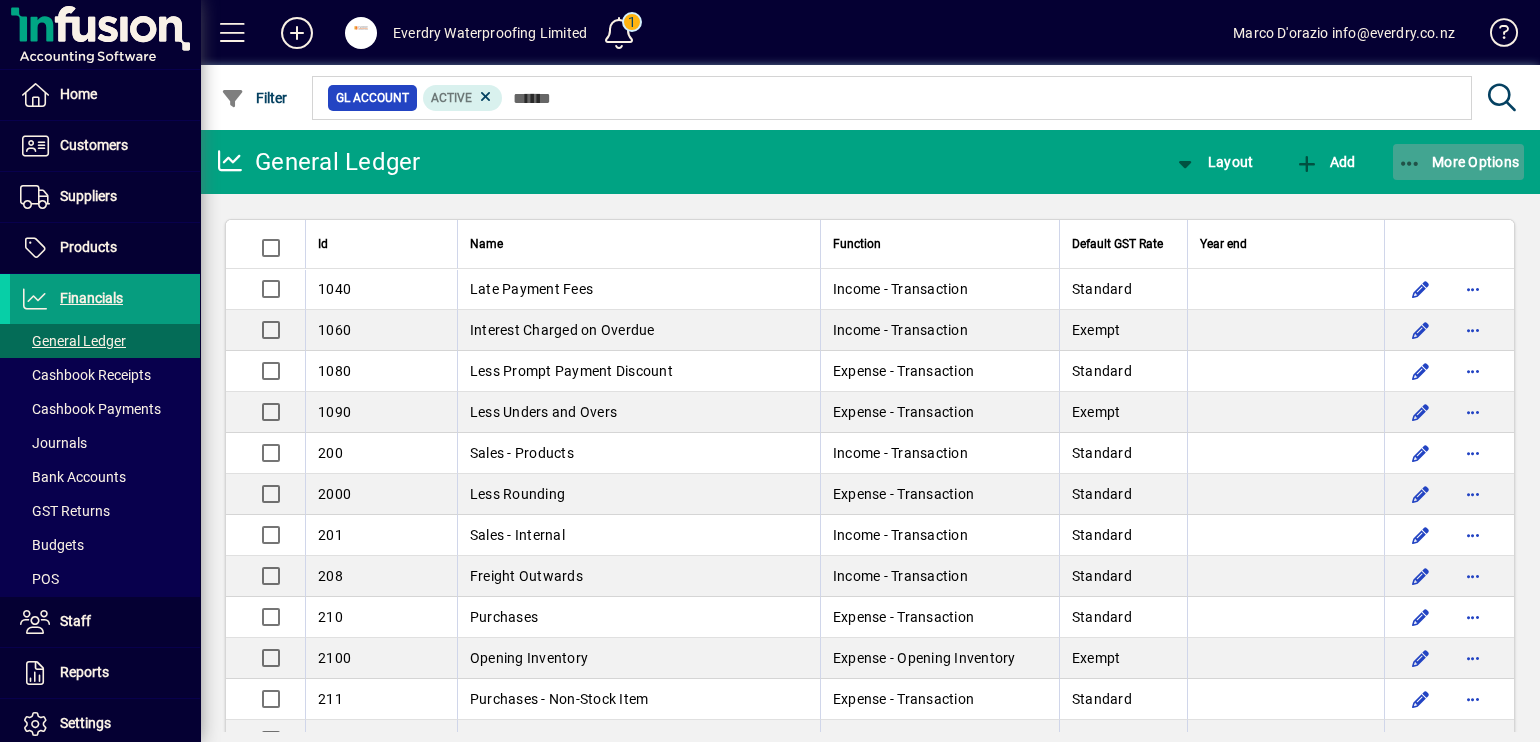 click on "More Options" 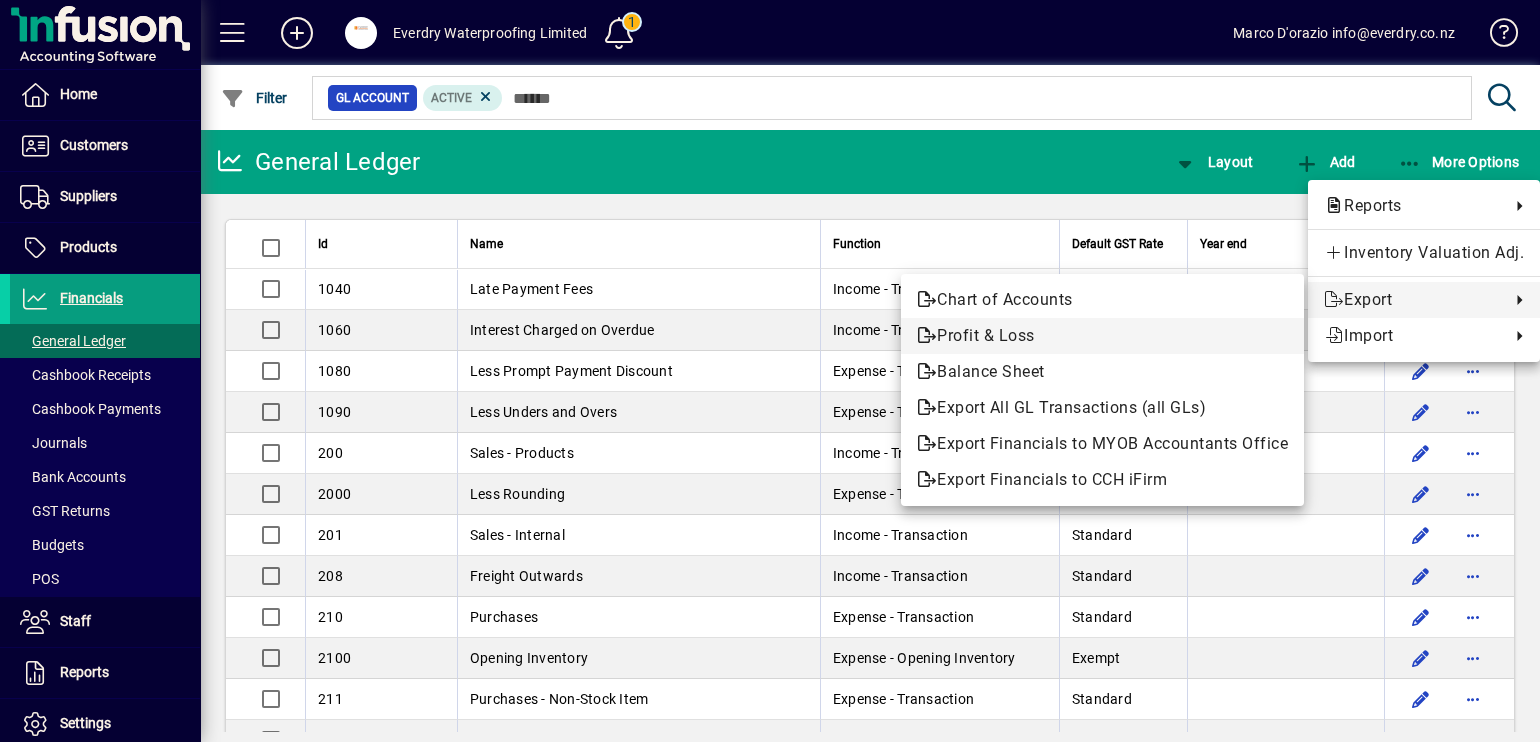 click on "Profit & Loss" at bounding box center [1102, 336] 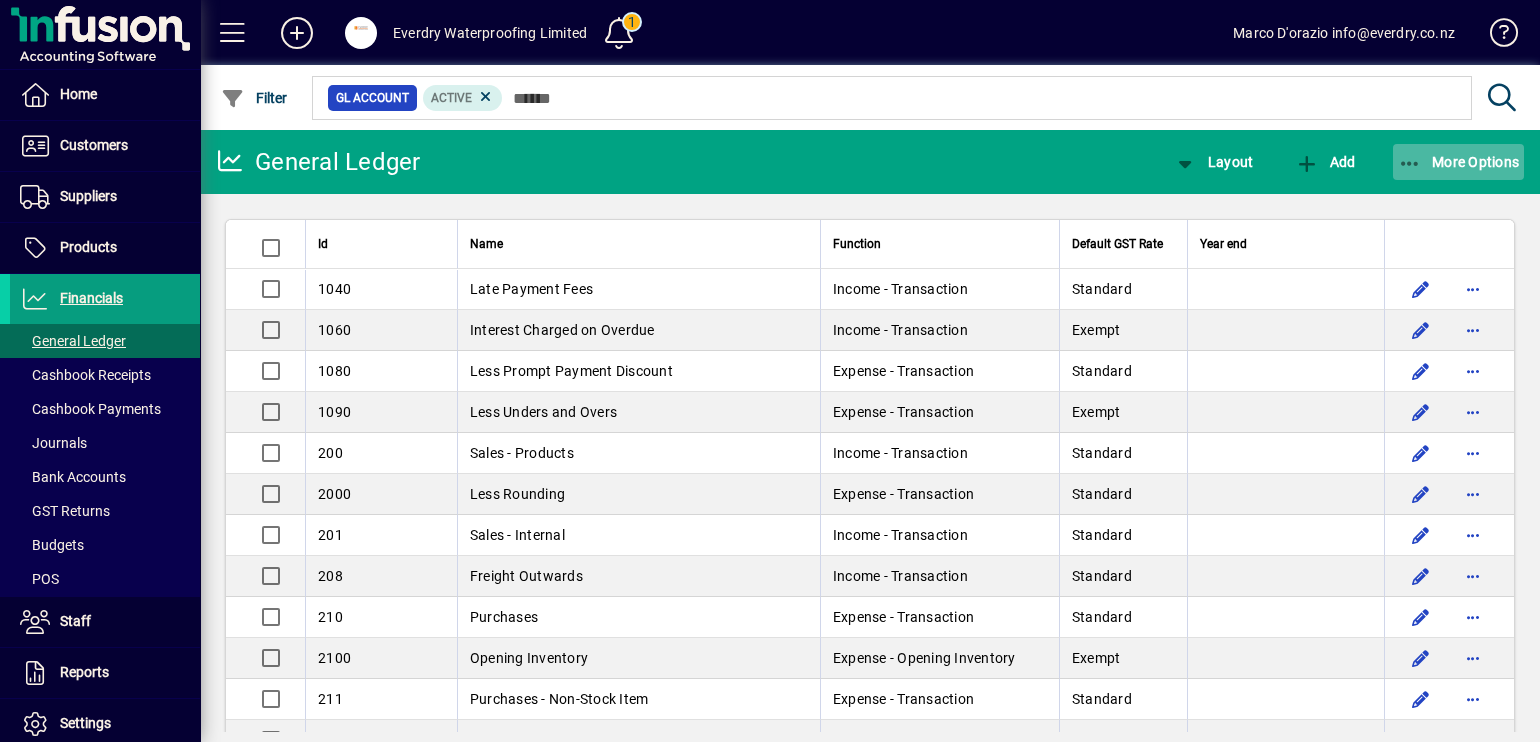 click 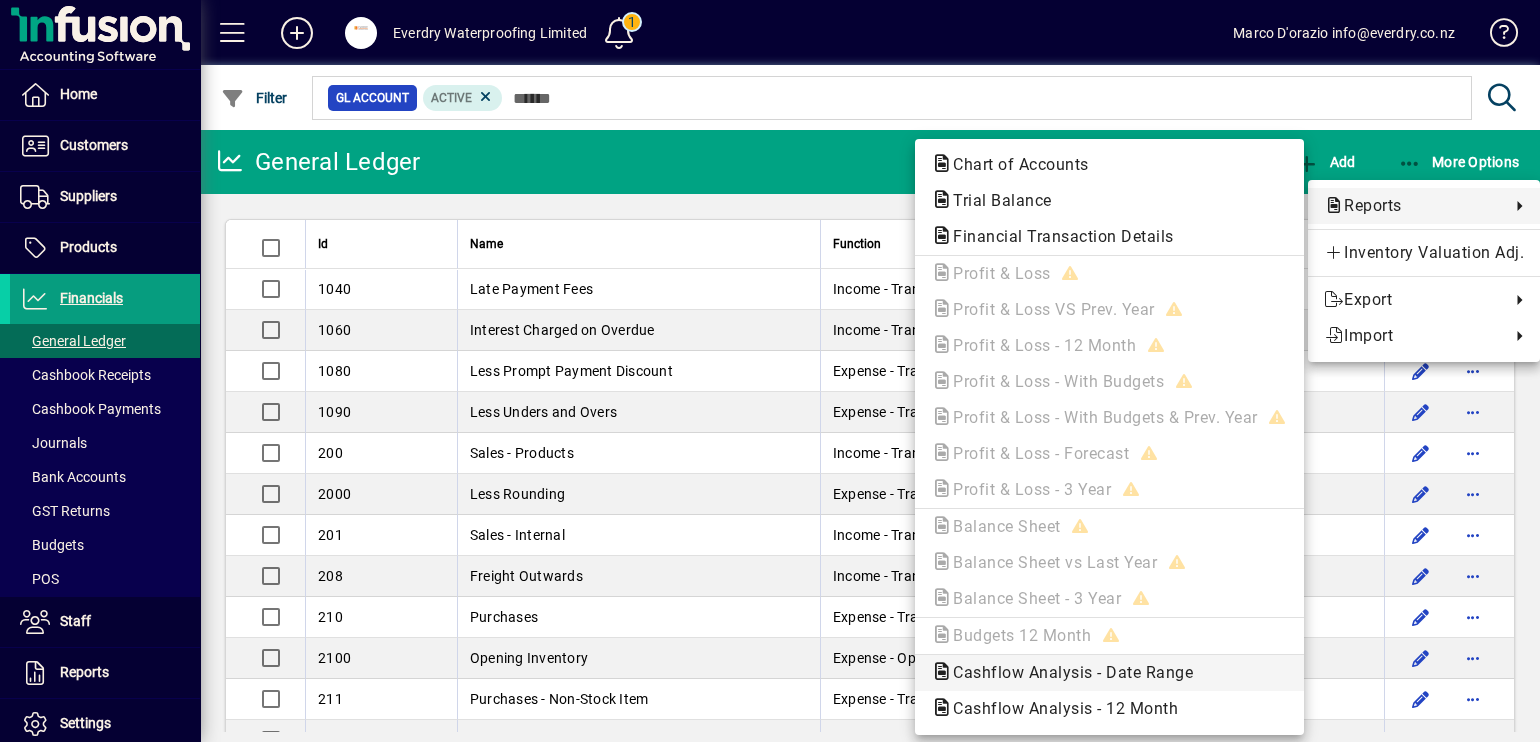 click on "Cashflow Analysis - Date Range" 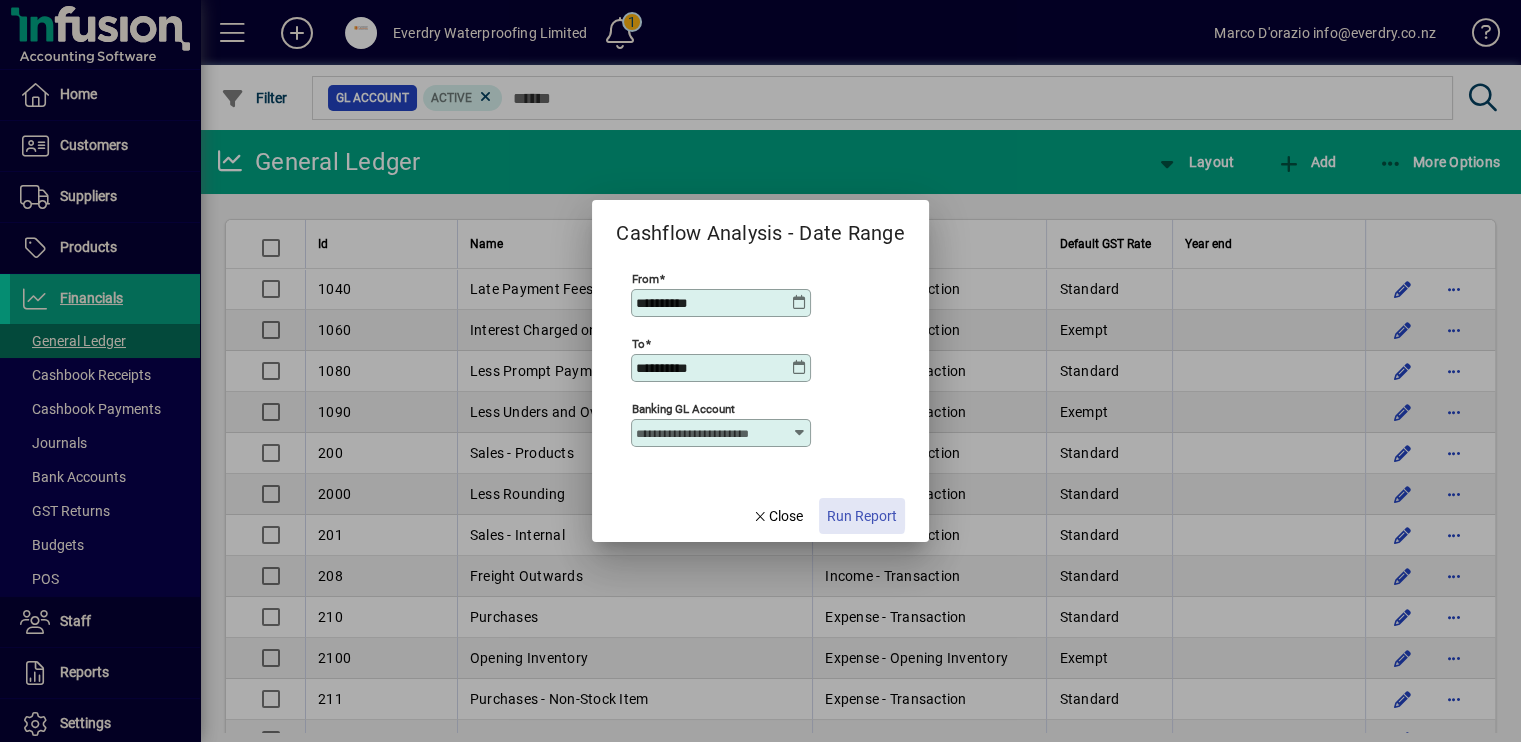 click on "Run Report" 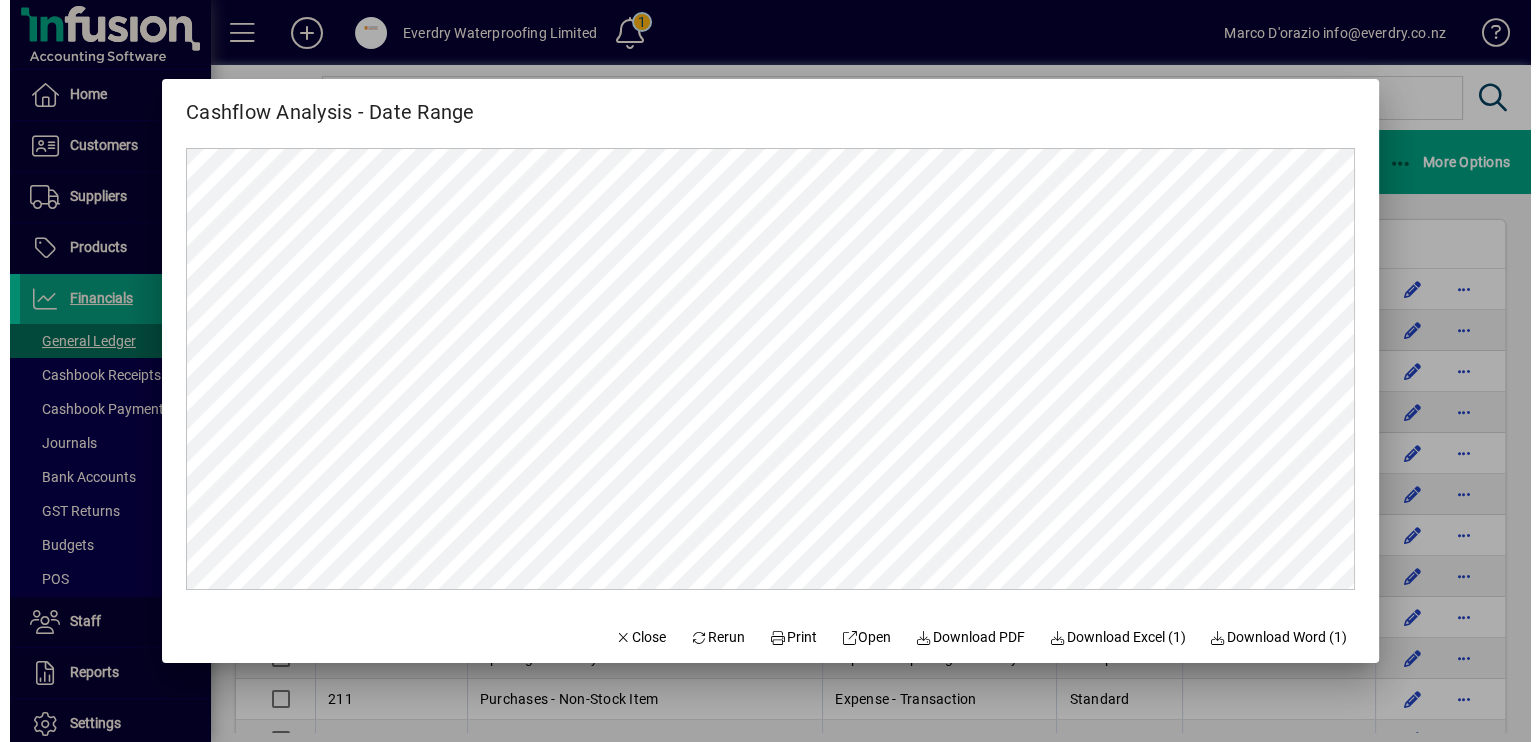 scroll, scrollTop: 0, scrollLeft: 0, axis: both 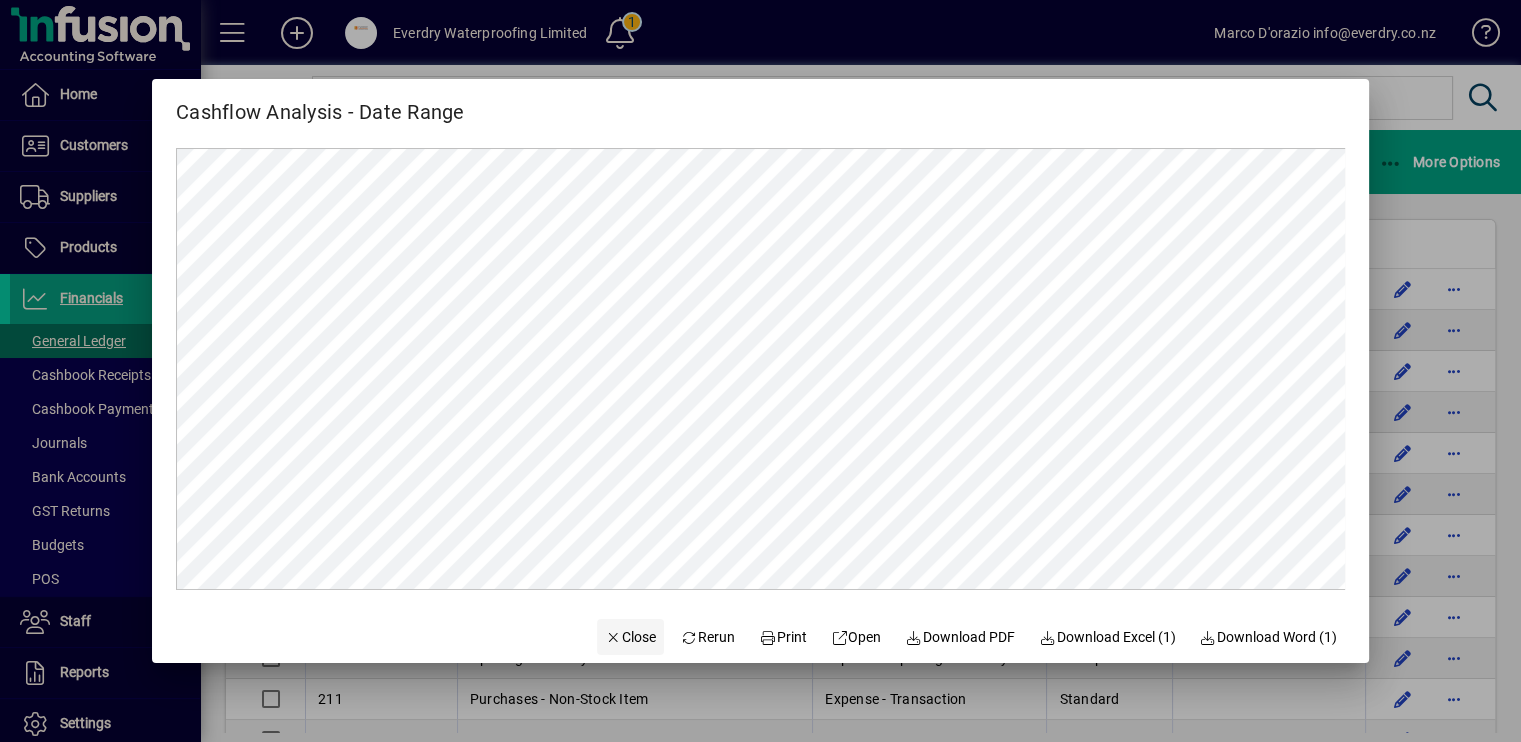click 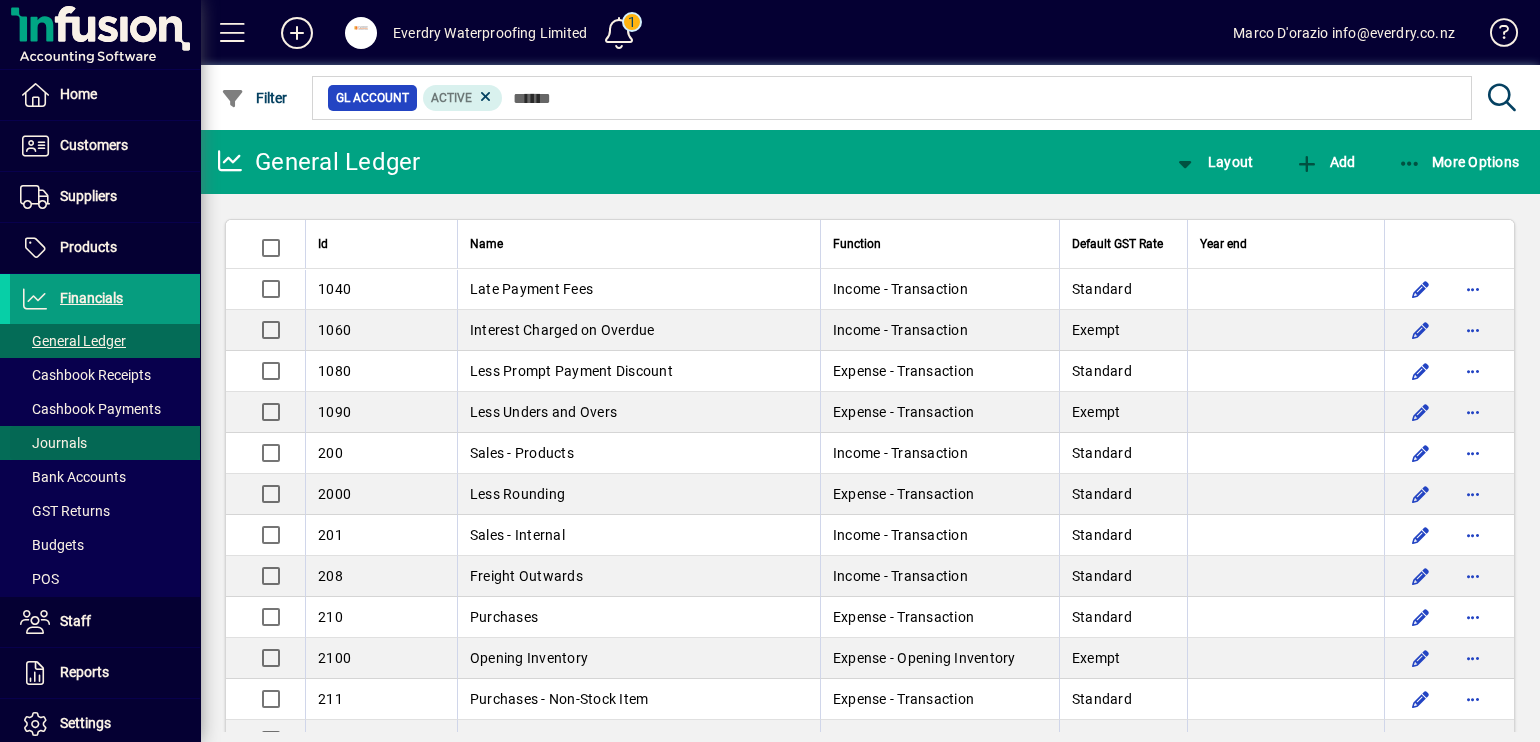 click at bounding box center (105, 443) 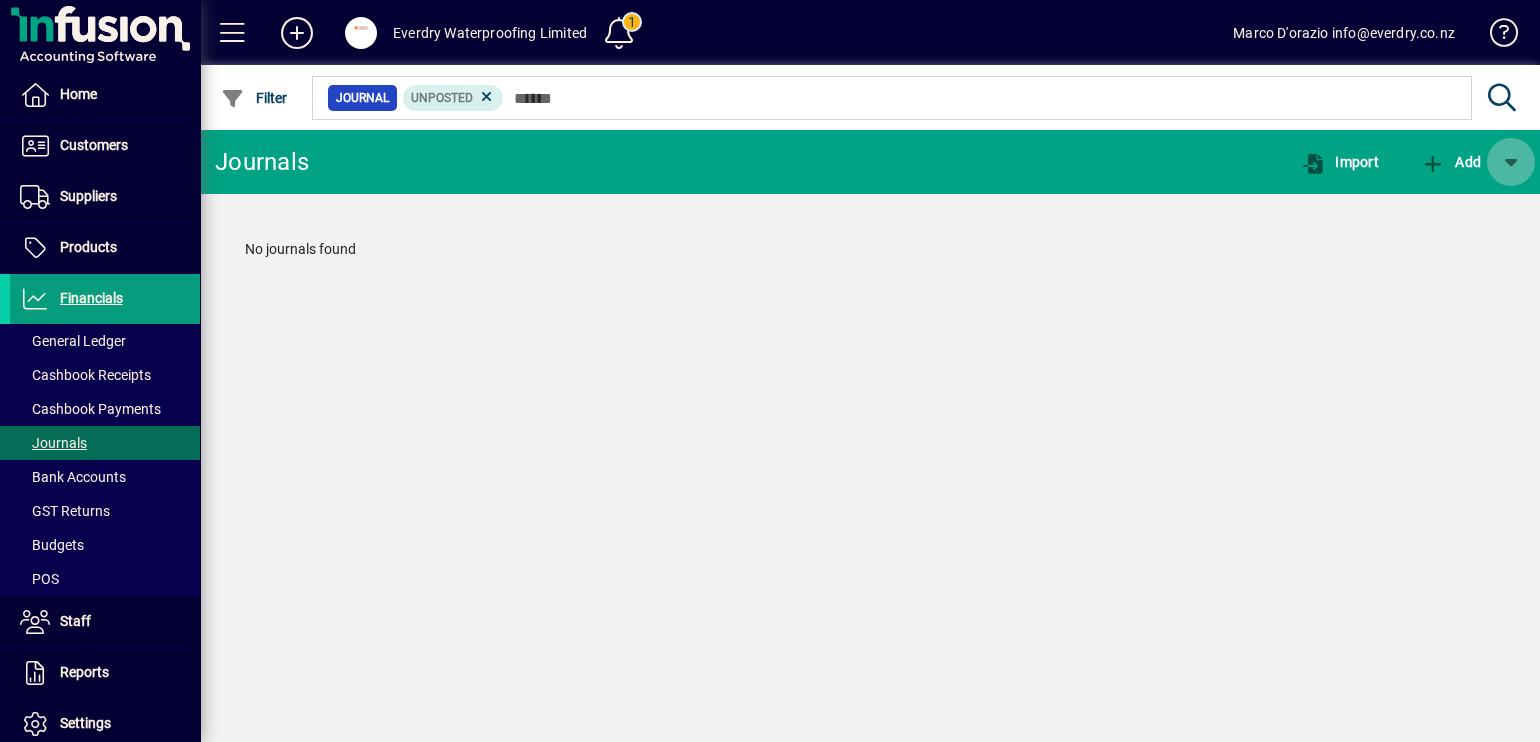 click 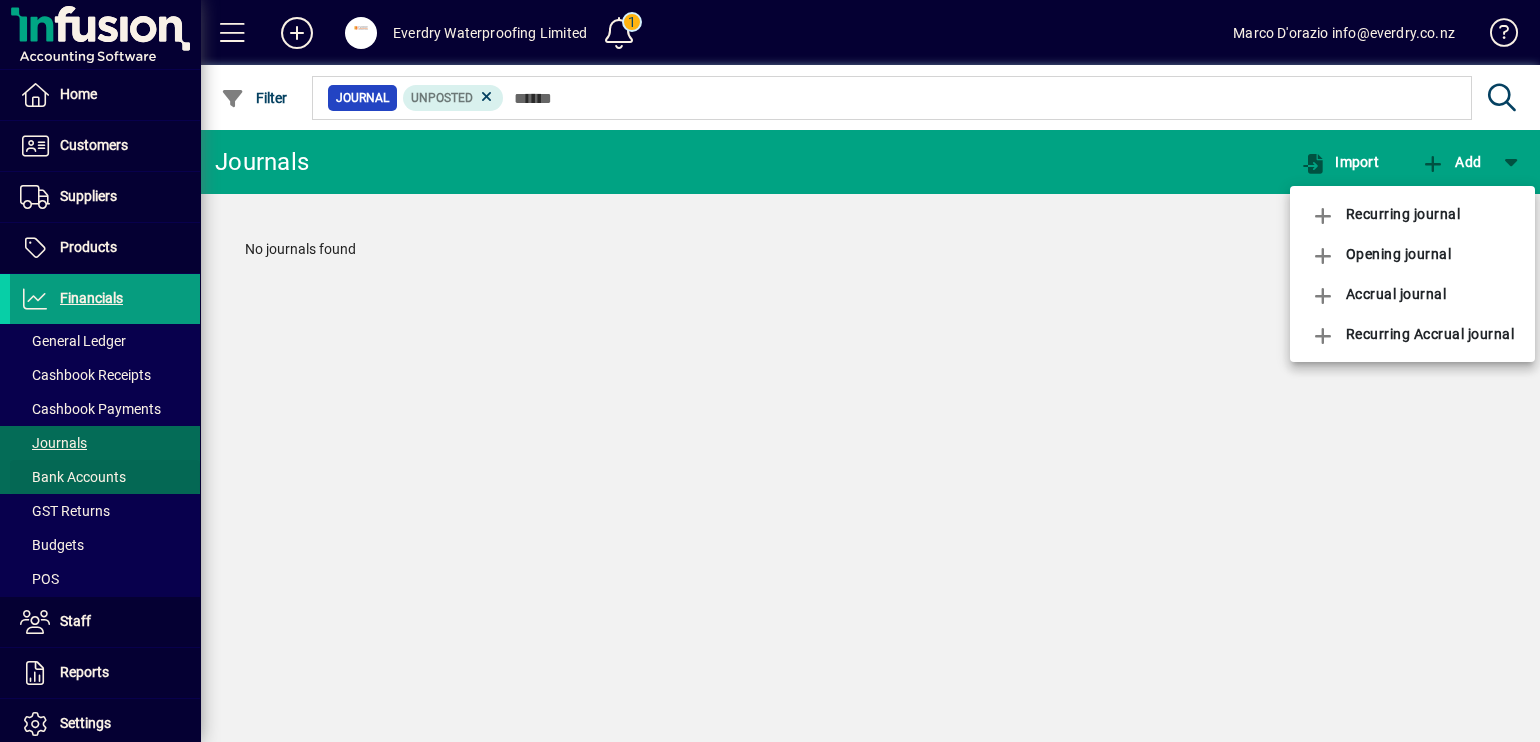 click at bounding box center (770, 371) 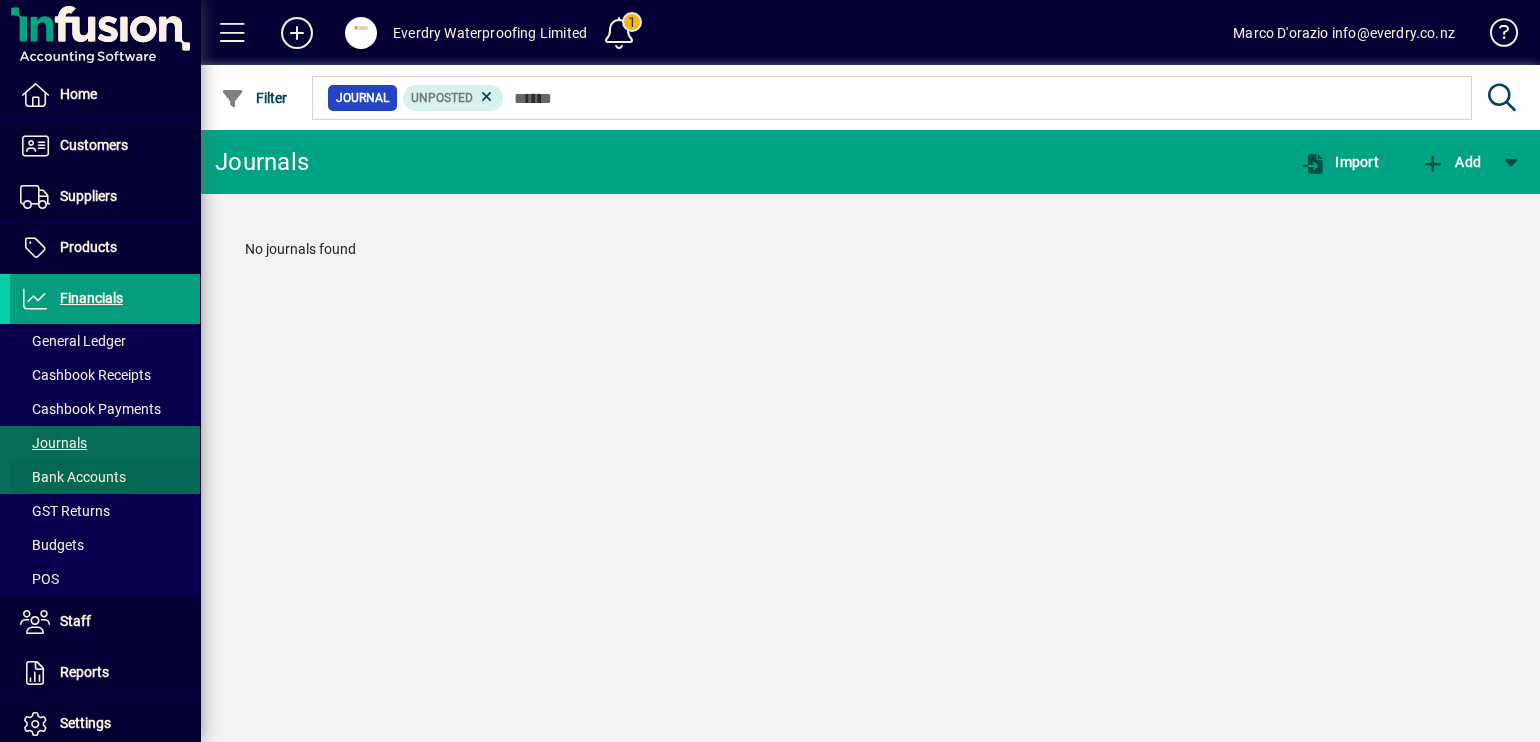 click on "Bank Accounts" at bounding box center [73, 477] 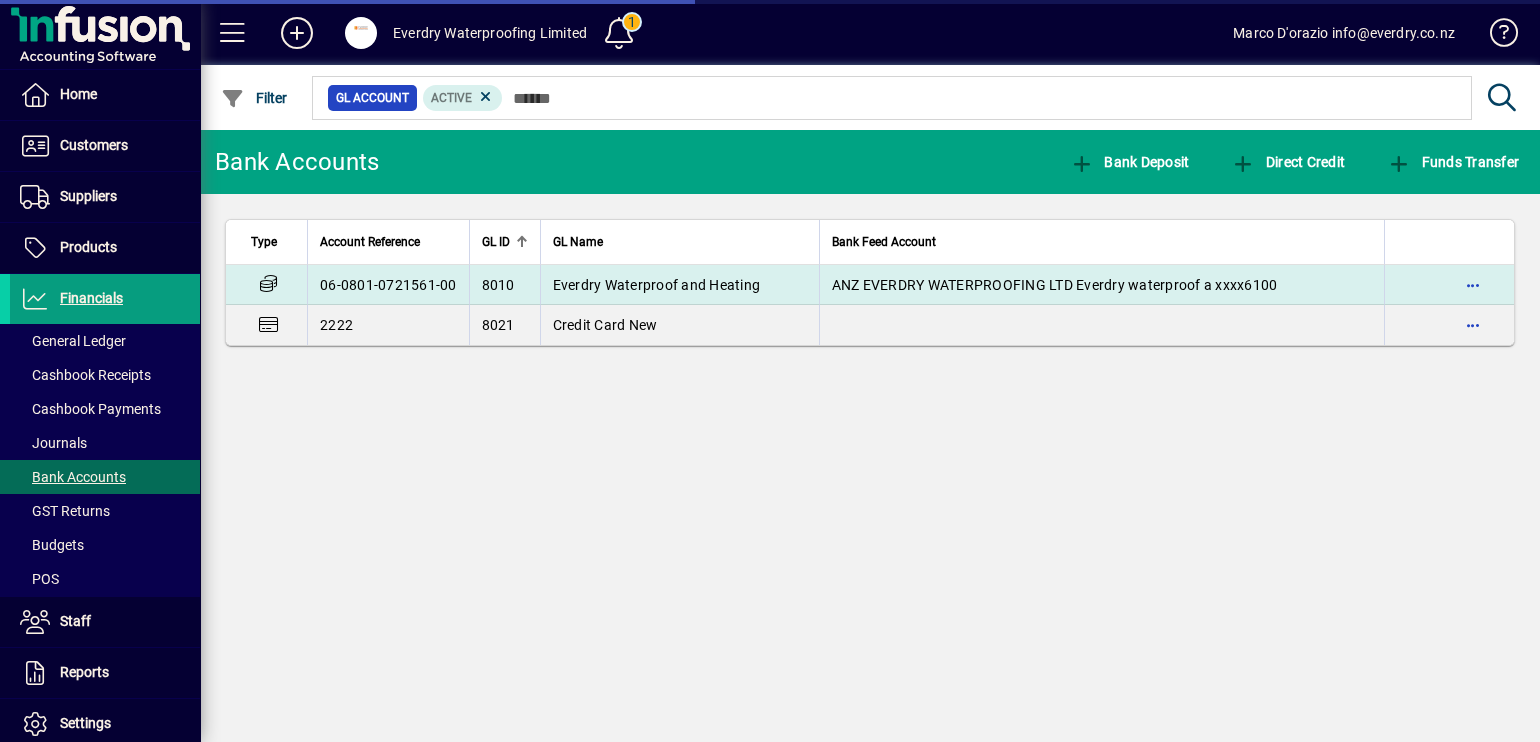 click on "06-0801-0721561-00" at bounding box center [388, 285] 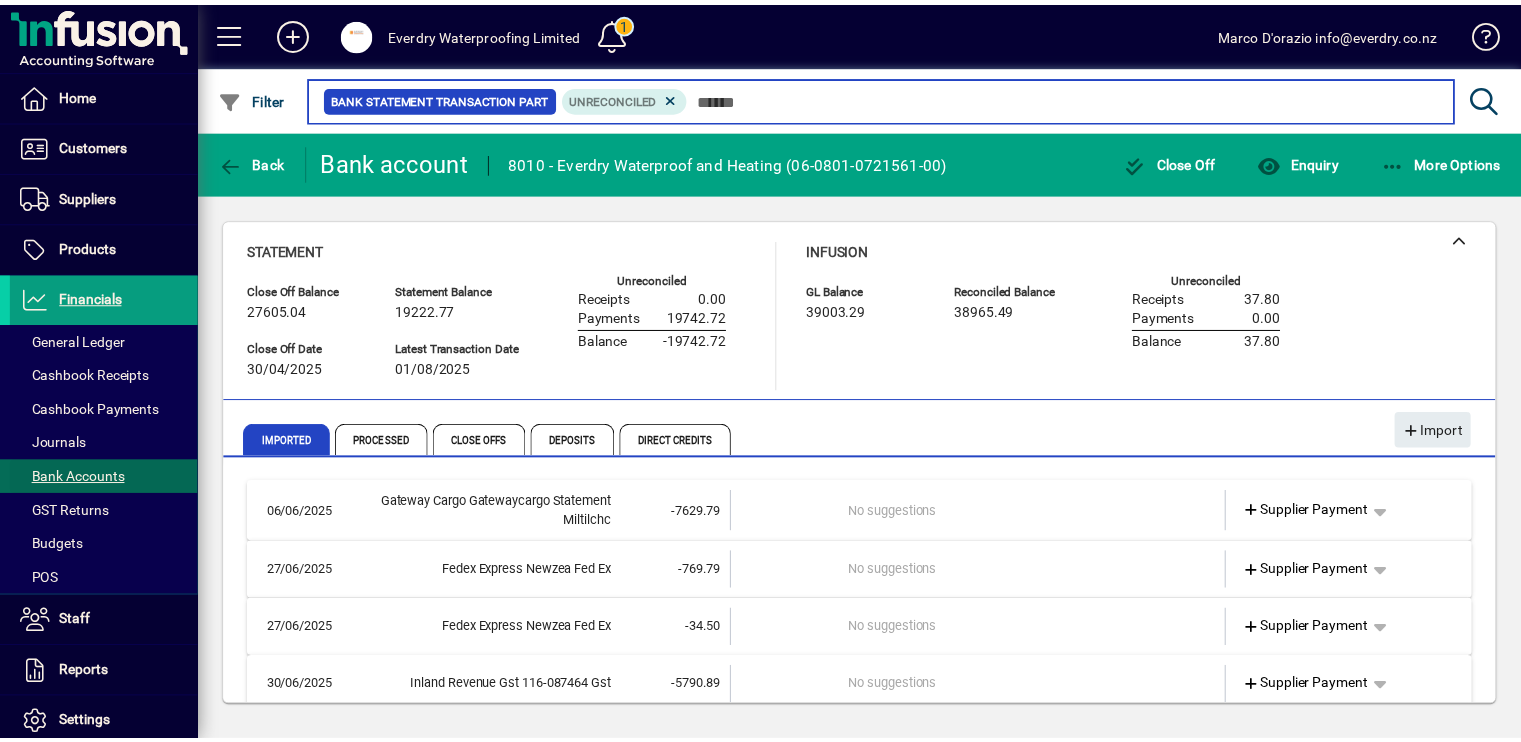 scroll, scrollTop: 124, scrollLeft: 0, axis: vertical 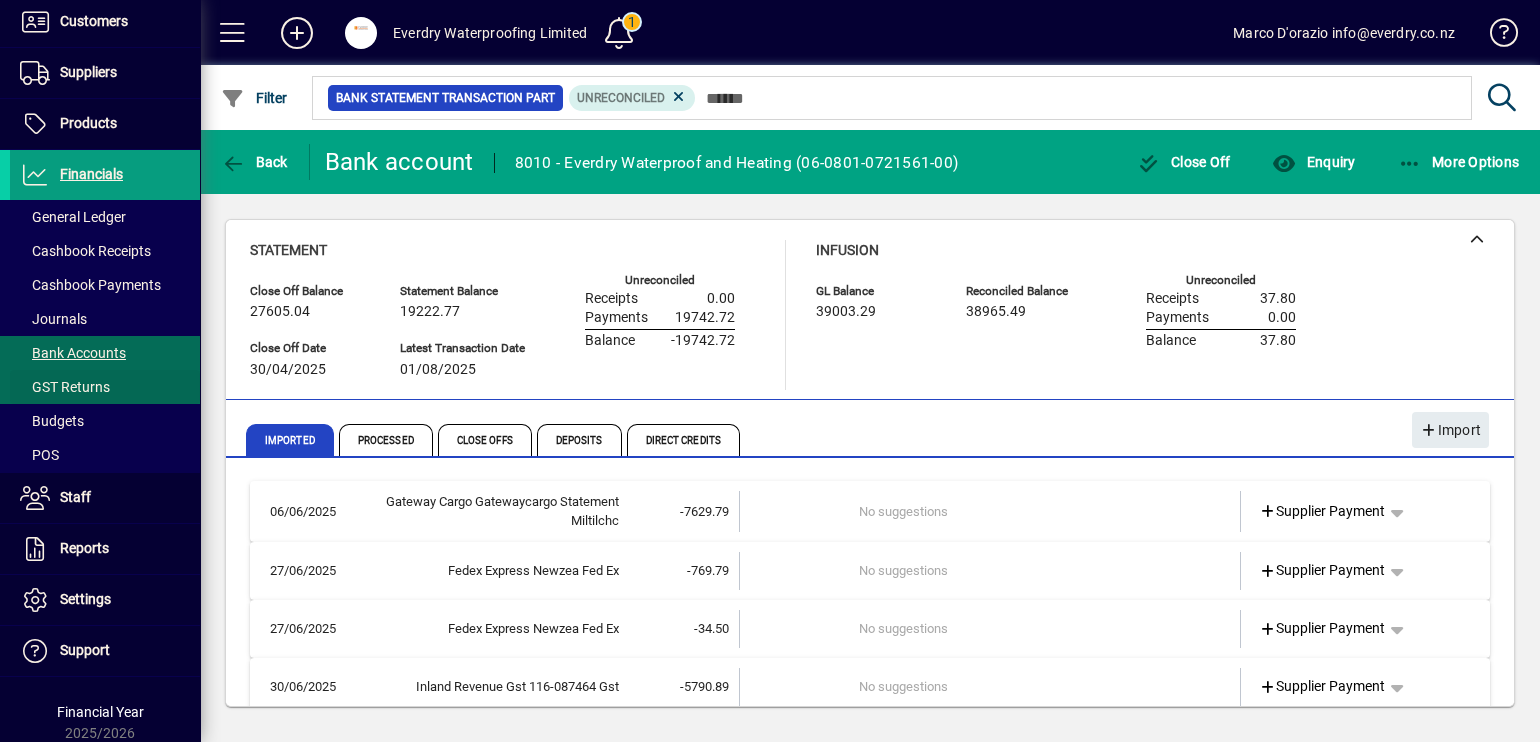 click on "GST Returns" at bounding box center (65, 387) 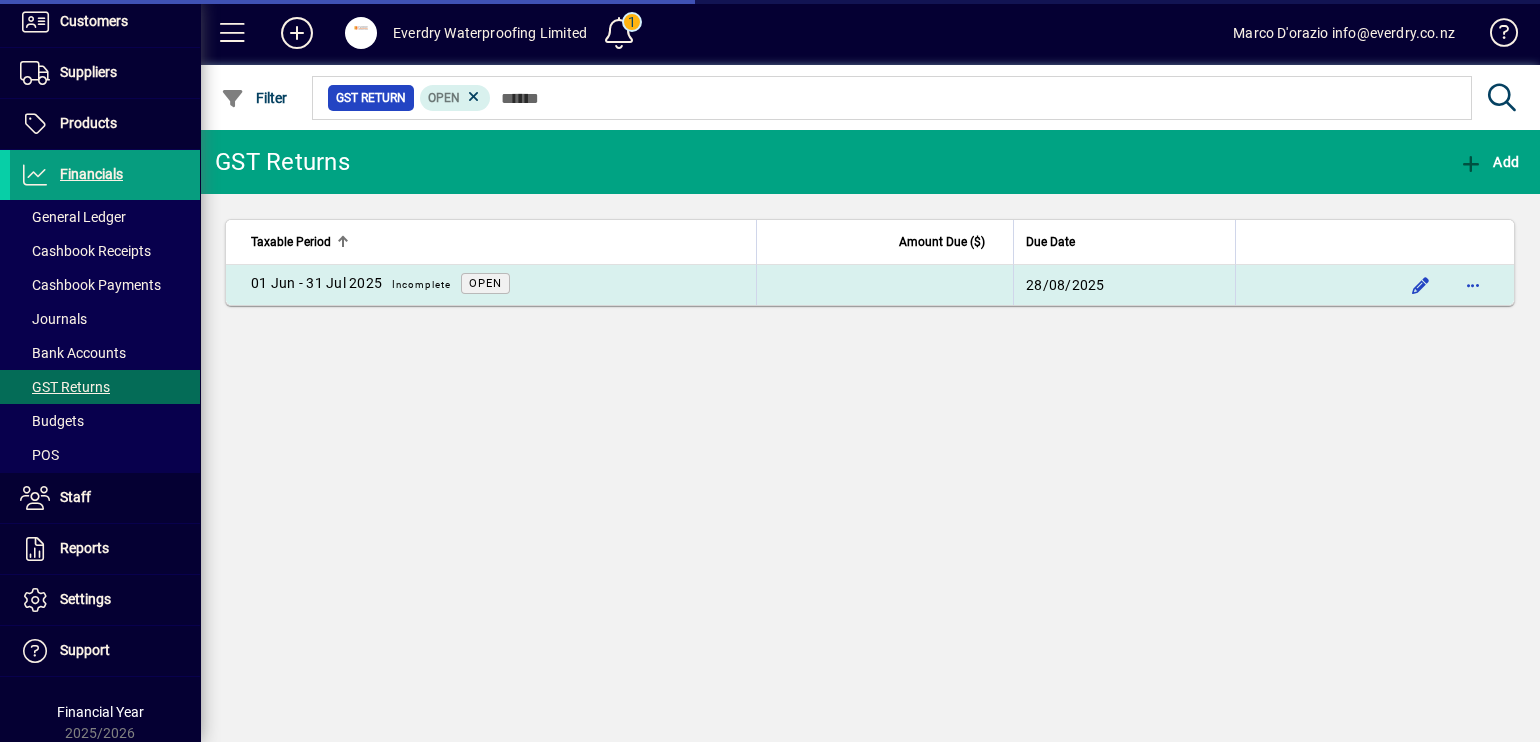 click on "[DATE] - [DATE]  Incomplete" at bounding box center (356, 285) 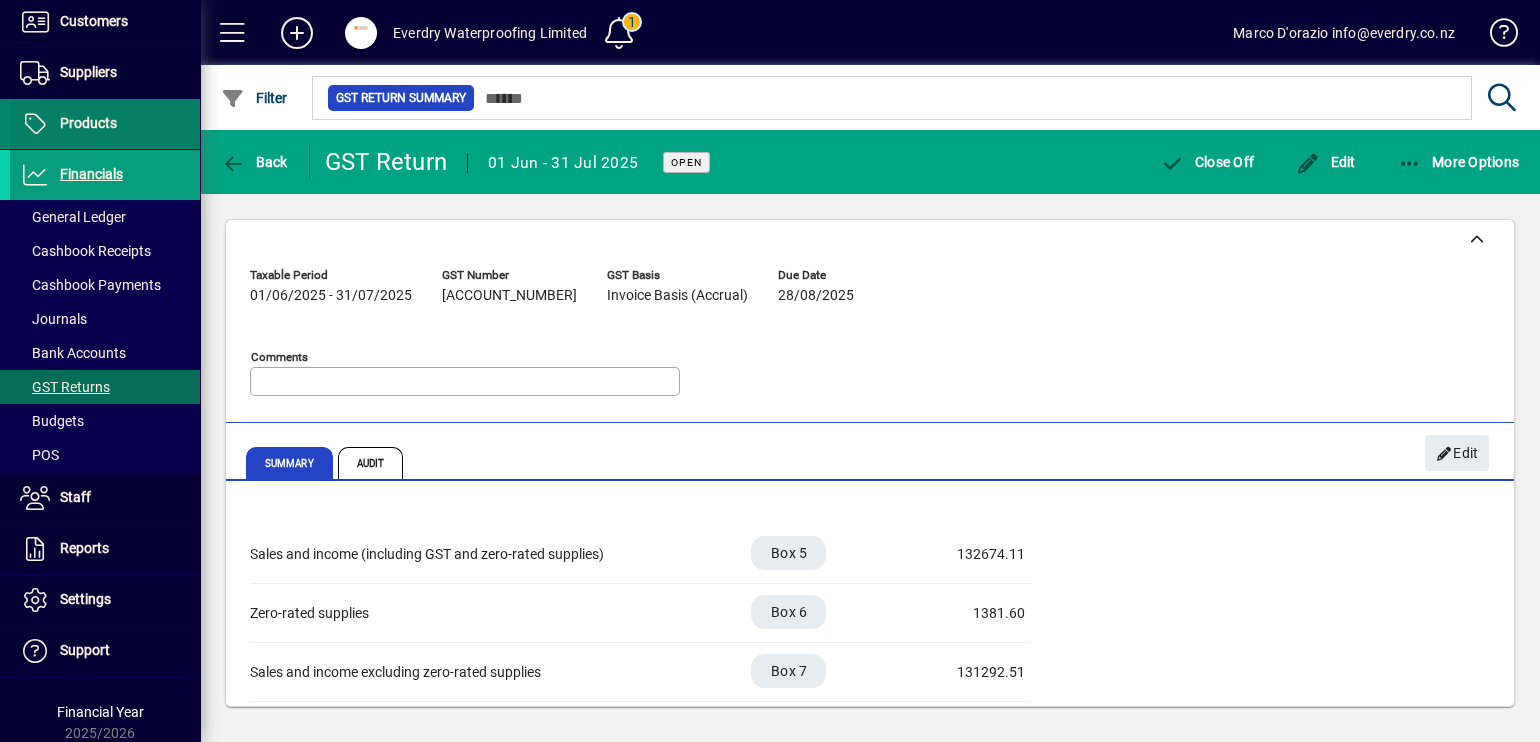 click on "Products" at bounding box center (88, 123) 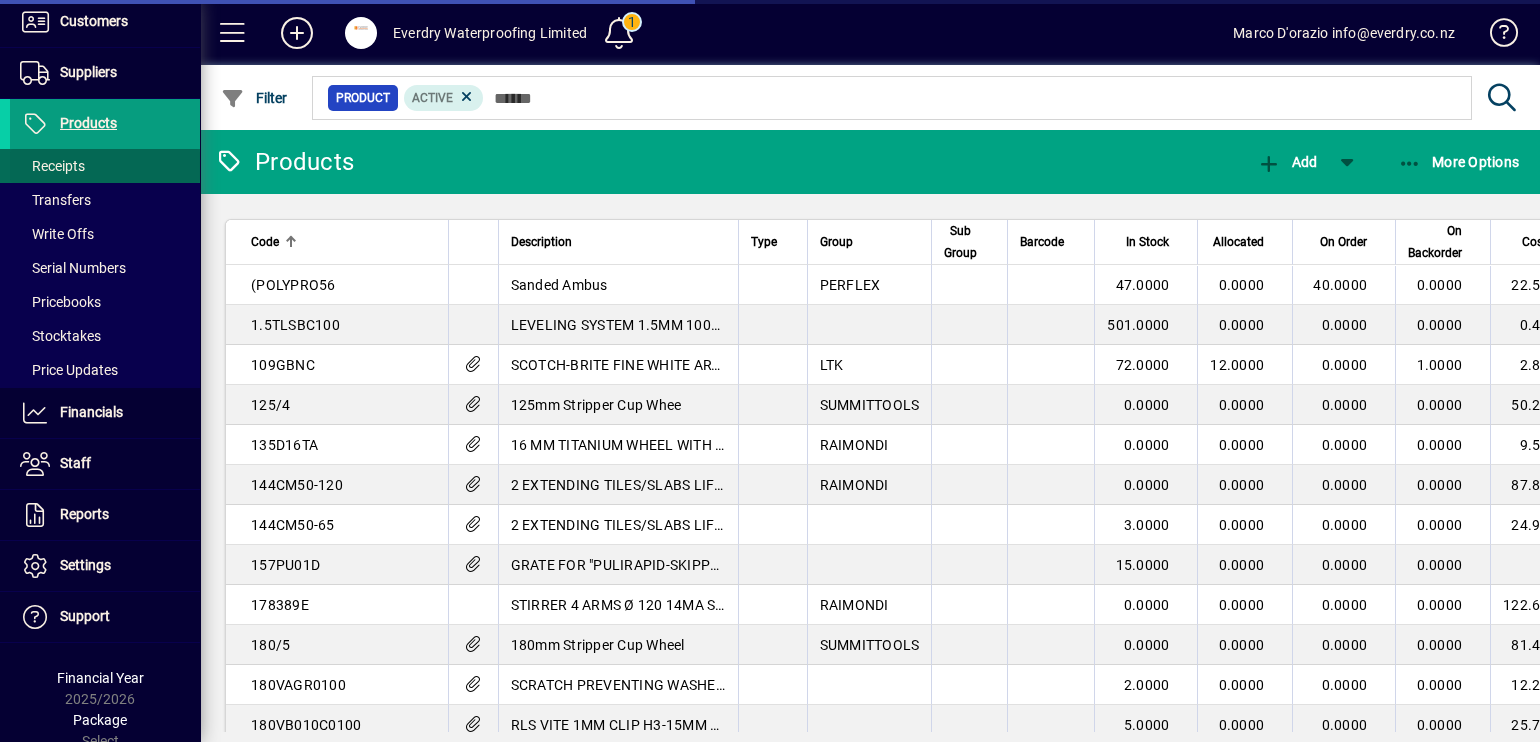 click at bounding box center (105, 166) 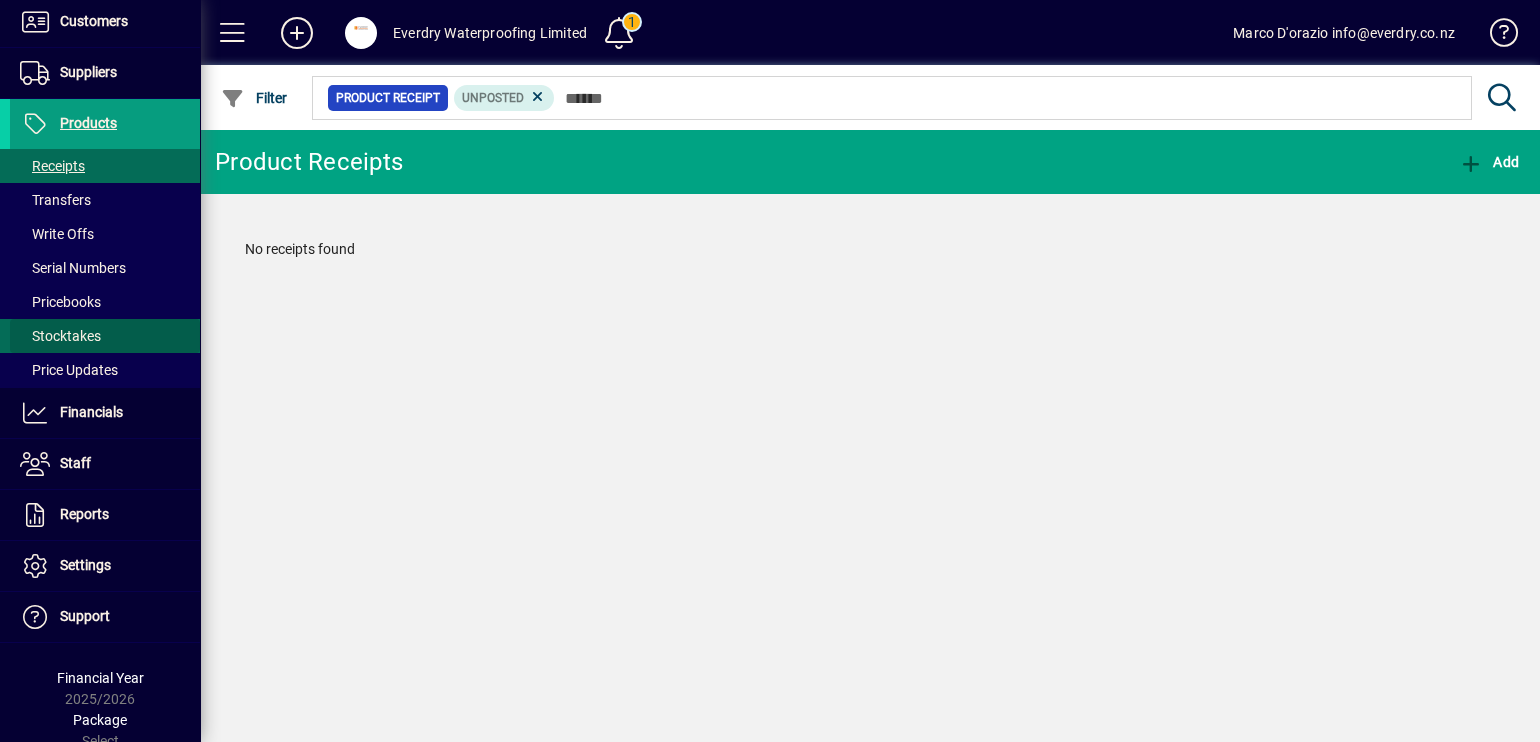 click at bounding box center (105, 336) 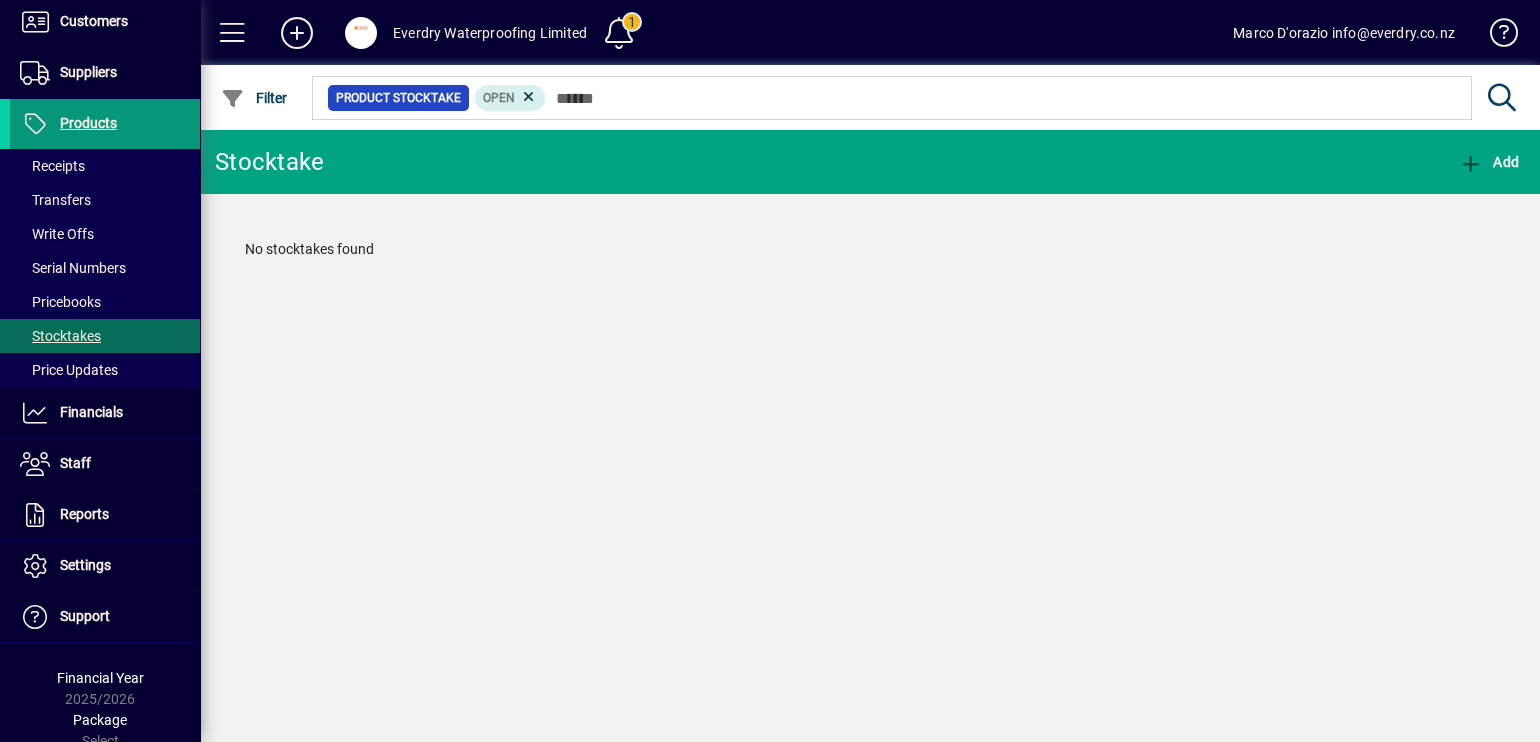 click on "Products" at bounding box center [63, 124] 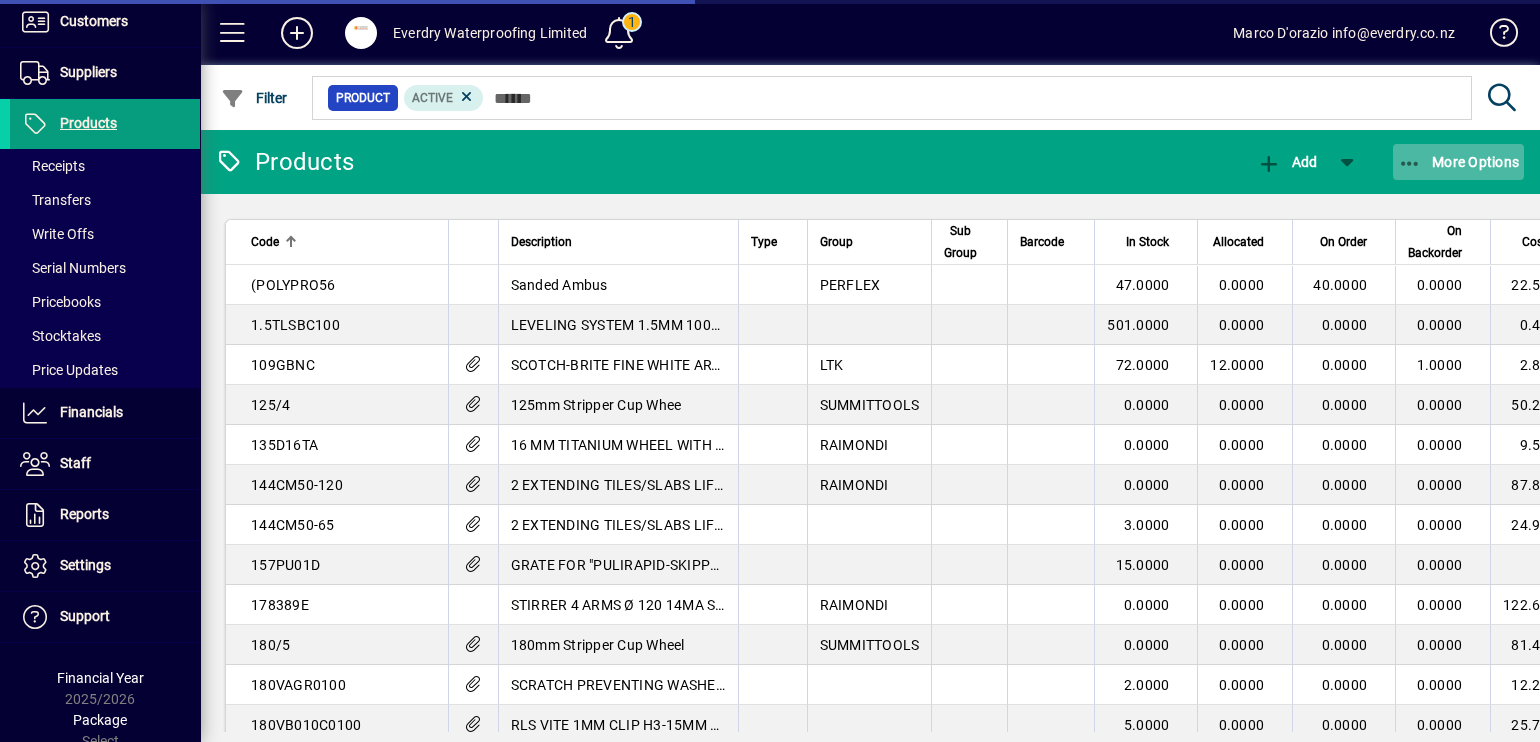 click on "More Options" 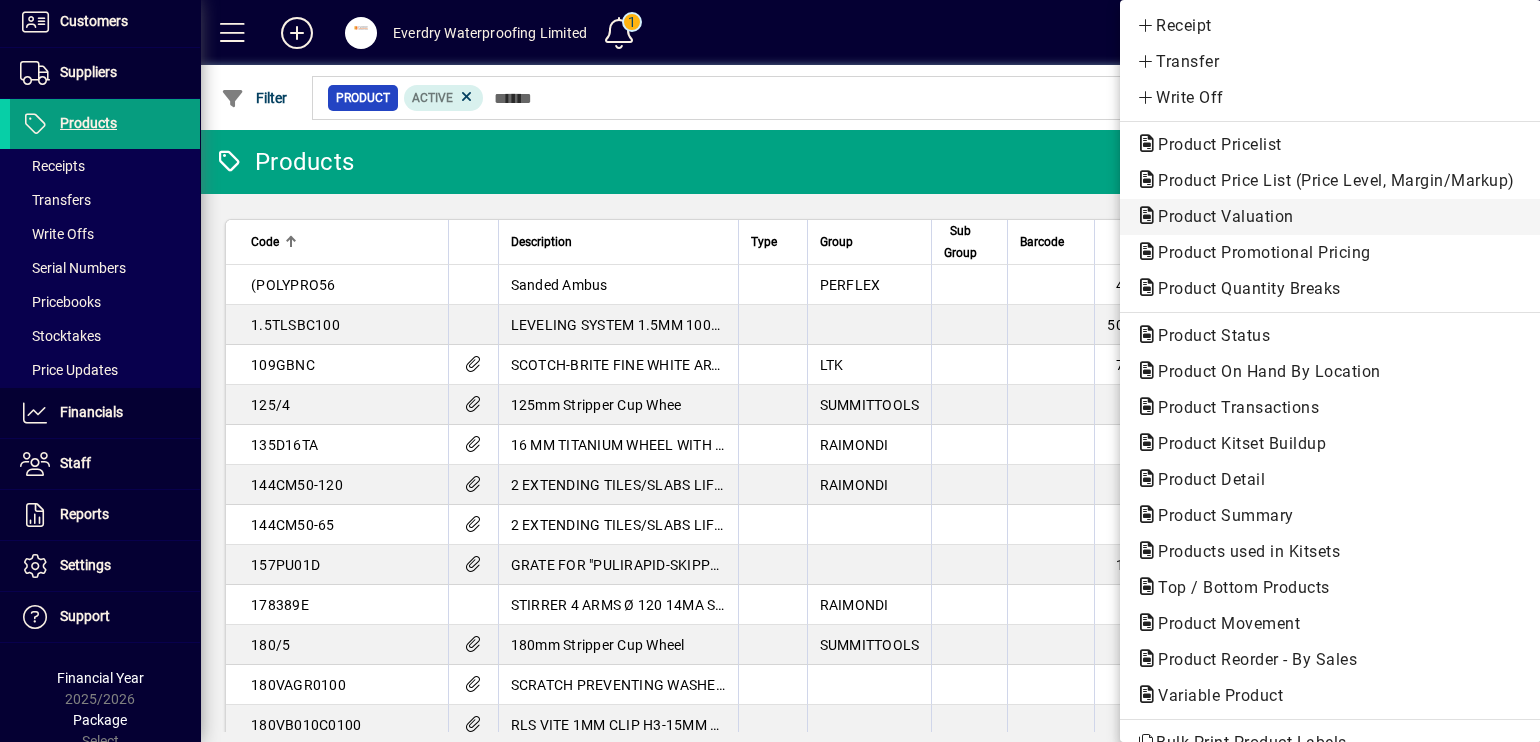 click on "Product Valuation" at bounding box center [1258, 252] 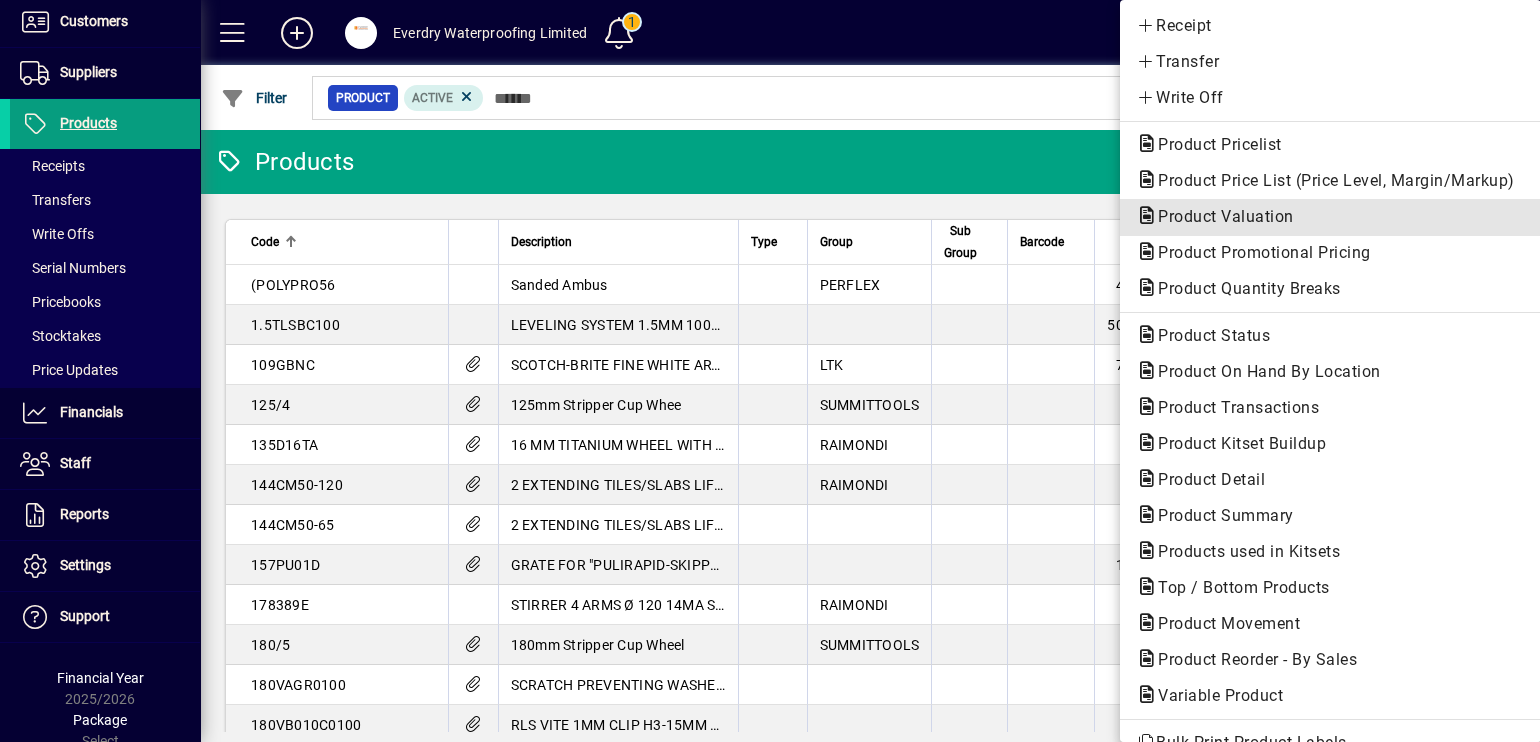 click on "Home Customers Invoices Payments Quotes Backorders Communications Suppliers Invoices Payments Purchase Orders Products Receipts Transfers Write Offs Serial Numbers Pricebooks Stocktakes Price Updates Financials General Ledger Cashbook Receipts Cashbook Payments Journals Bank Accounts GST Returns Budgets POS Staff Reports Settings Users Sessions Support Knowledge Base Release Notes Terms and Conditions Financial Year 2025/2026 Package Select Everdry Waterproofing Limited 1 [FIRST] [LAST] [EMAIL] Filter Product Active Products Add More Options Code Description Type Group Sub Group Barcode In Stock Allocated On Order On Backorder Cost ($) Retail ($) (POLYPRO56 Sanded Ambus PERFLEX 47.0000 0.0000 40.0000 0.0000 22.5637 35.0000 1.5TLSBC100 LEVELING SYSTEM 1.5MM 100PIECES 501.0000 0.0000 0.0000 0.0000 0.4600 2.6000 109GBNC SCOTCH-BRITE FINE WHITE ART.109/G LTK 72.0000 12.0000 0.0000 1.0000 2.8907 7.5000 125/4 125mm Stripper Cup Whee SUMMITTOOLS 0.0000" at bounding box center (770, 371) 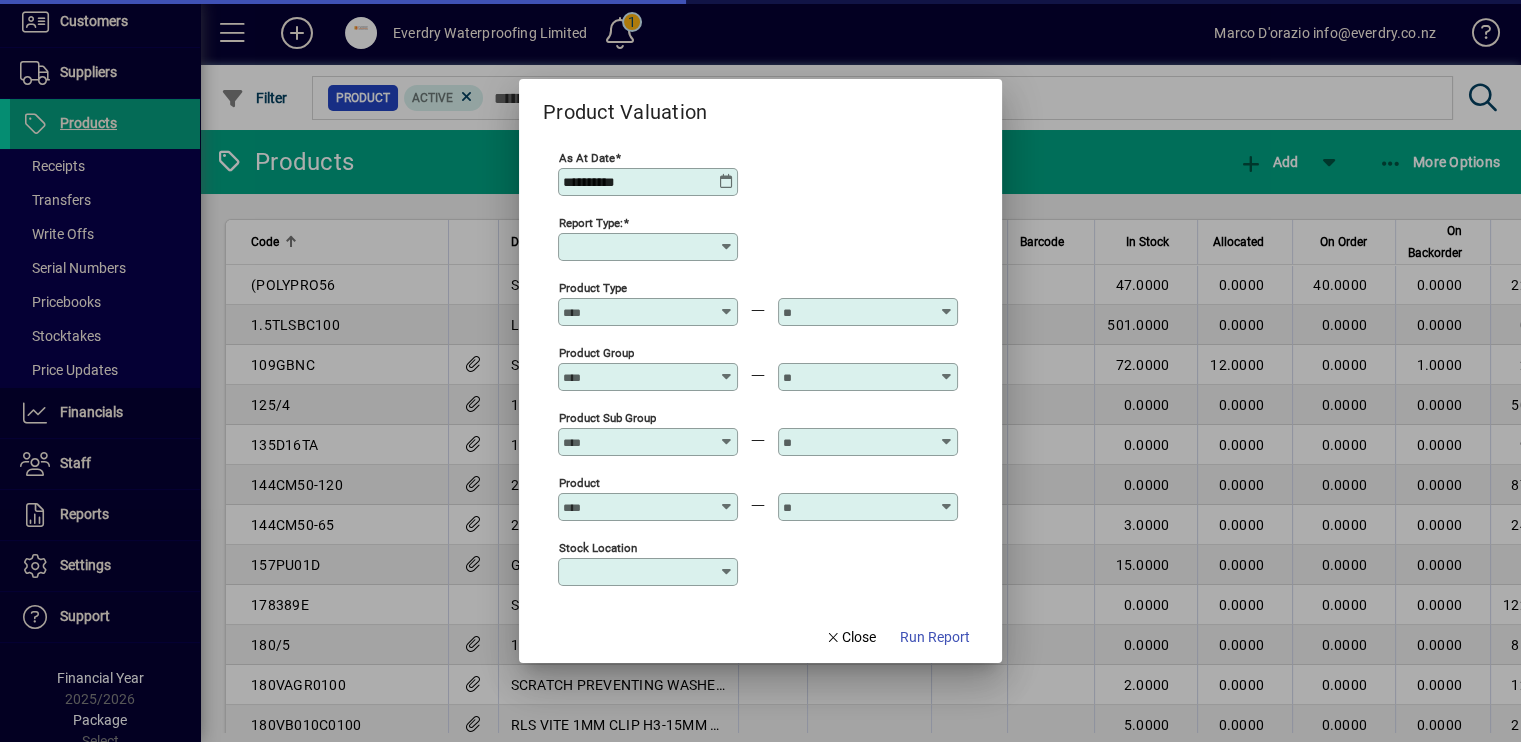 type on "******" 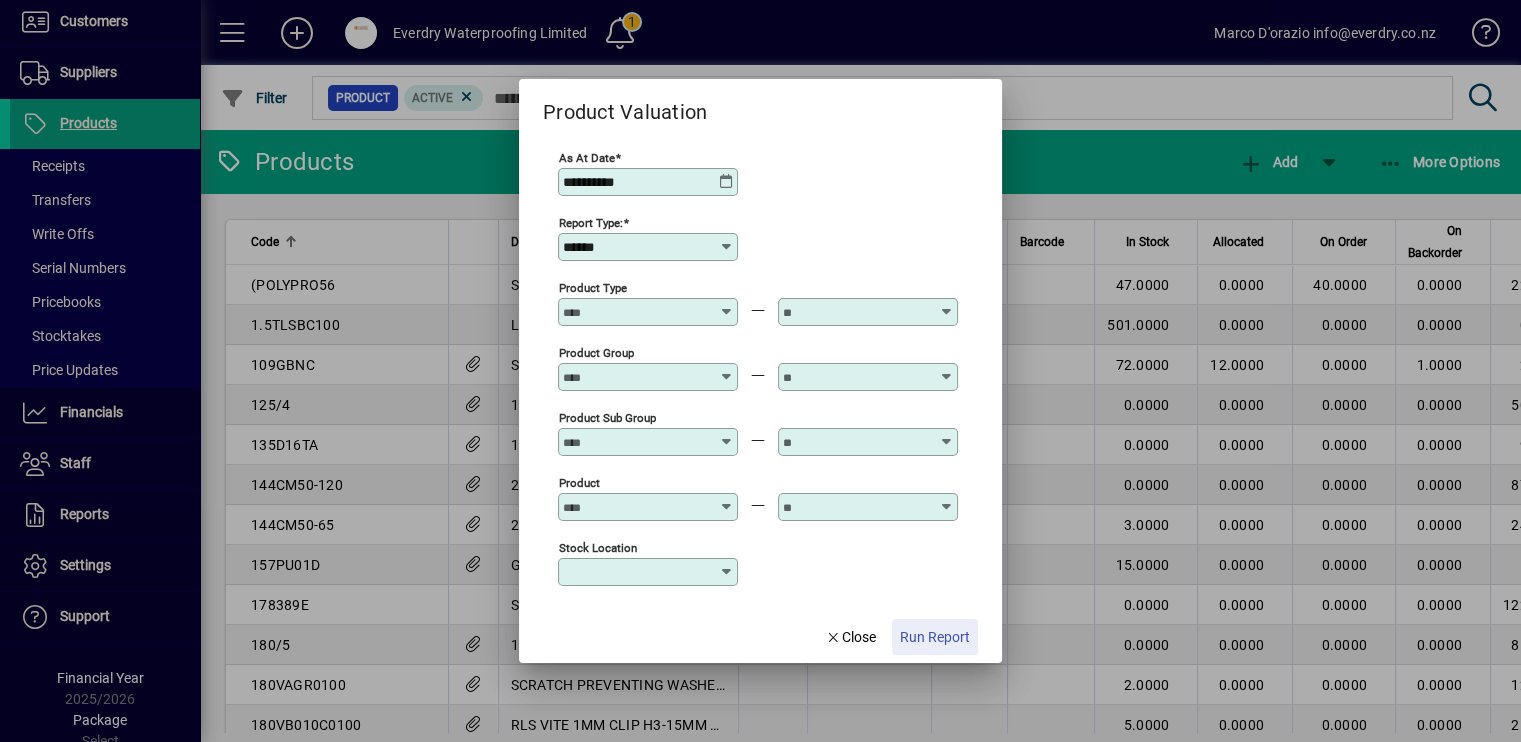 click on "Run Report" 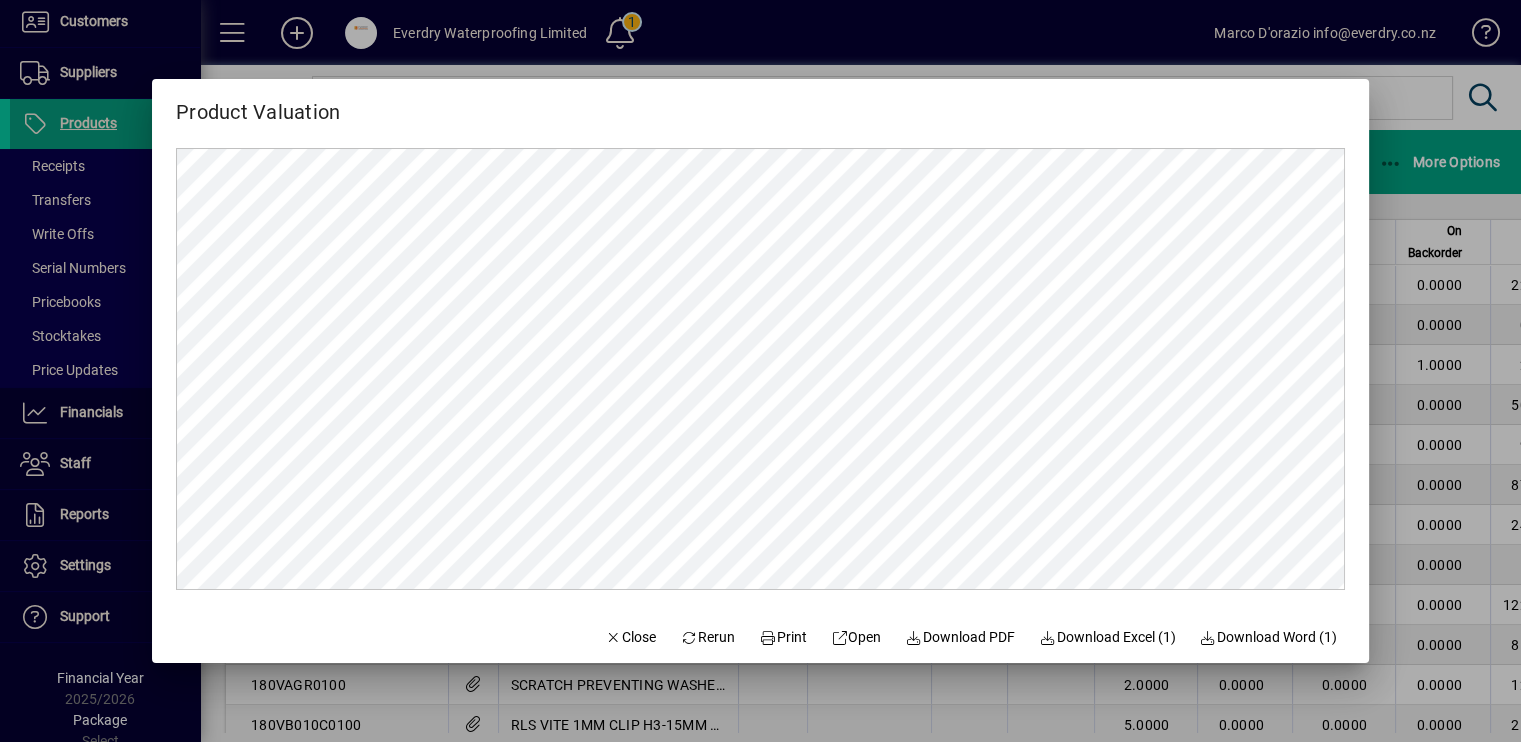 scroll, scrollTop: 0, scrollLeft: 0, axis: both 